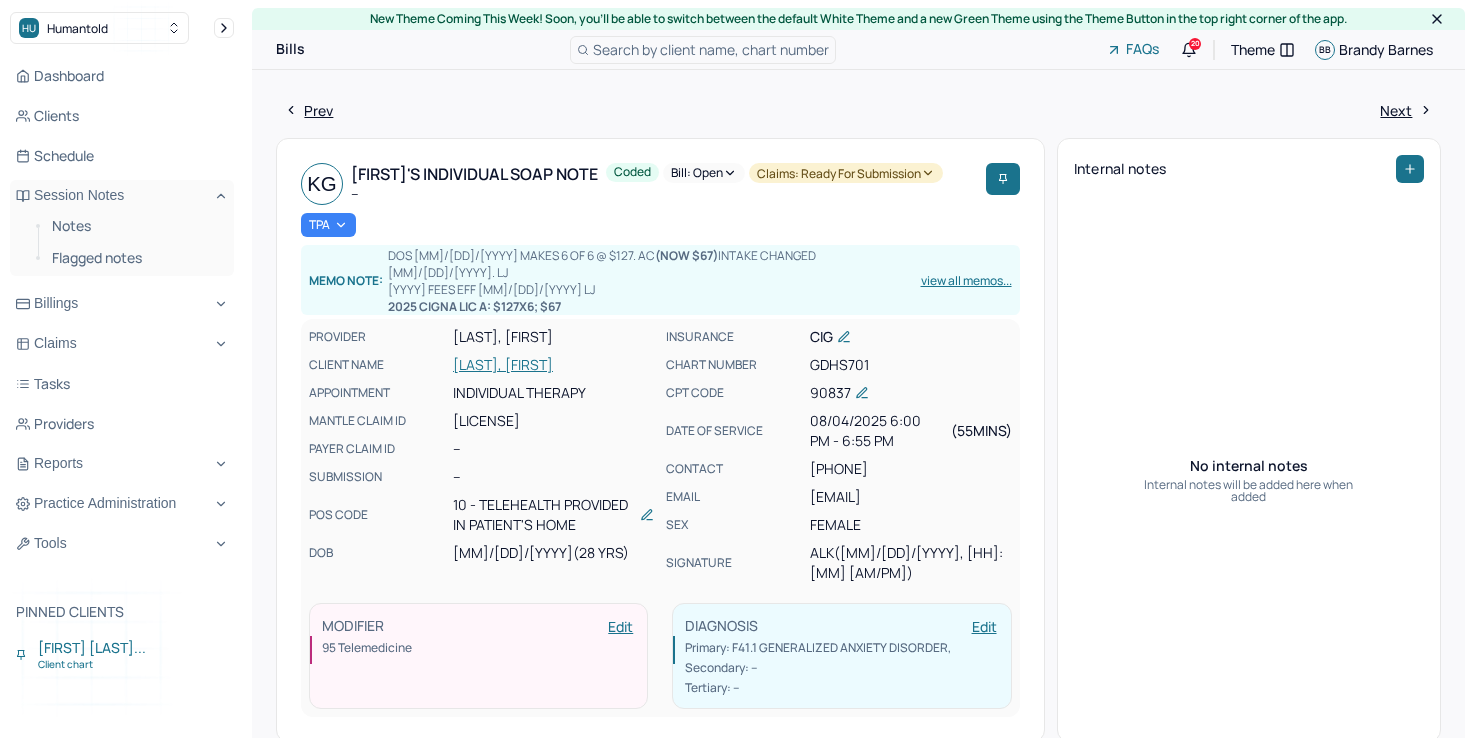 scroll, scrollTop: 0, scrollLeft: 0, axis: both 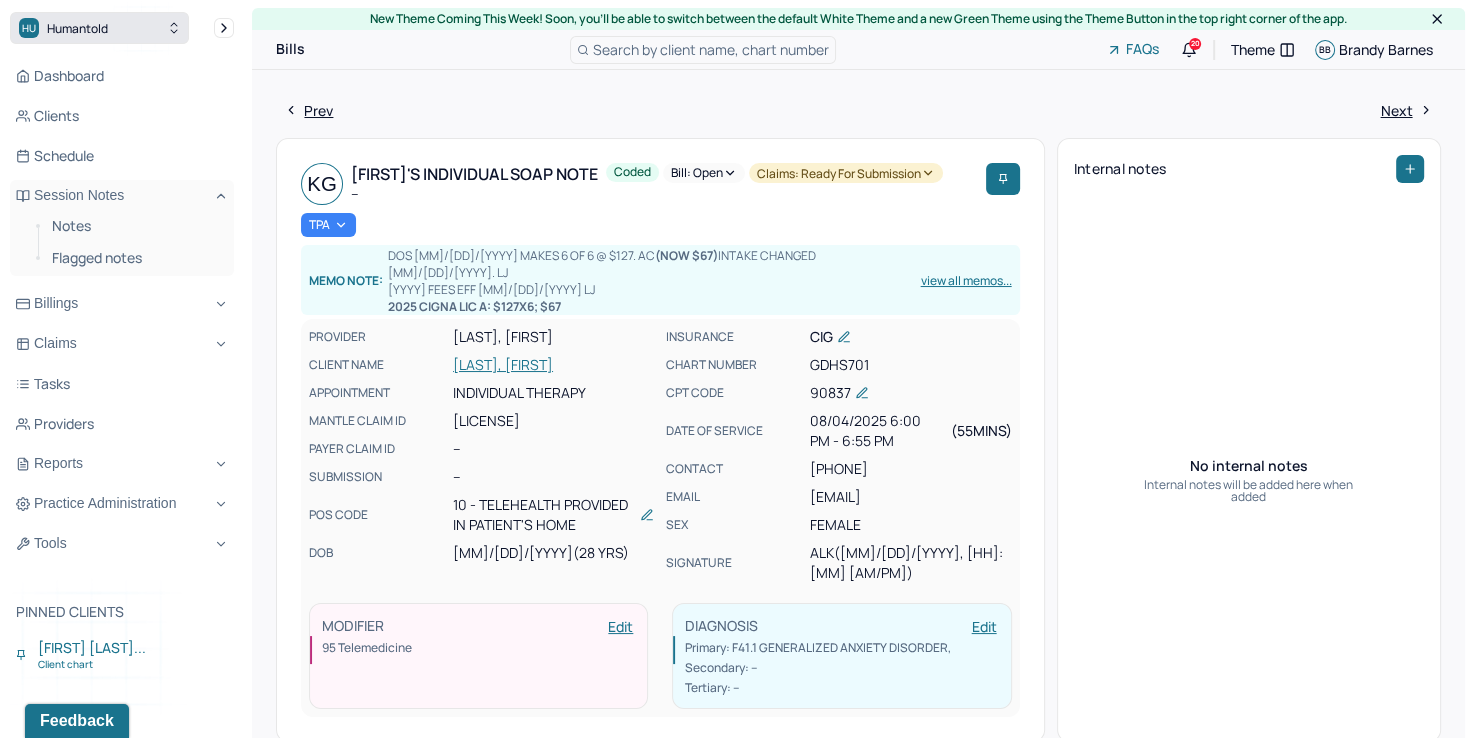 click on "HU Humantold" at bounding box center [99, 28] 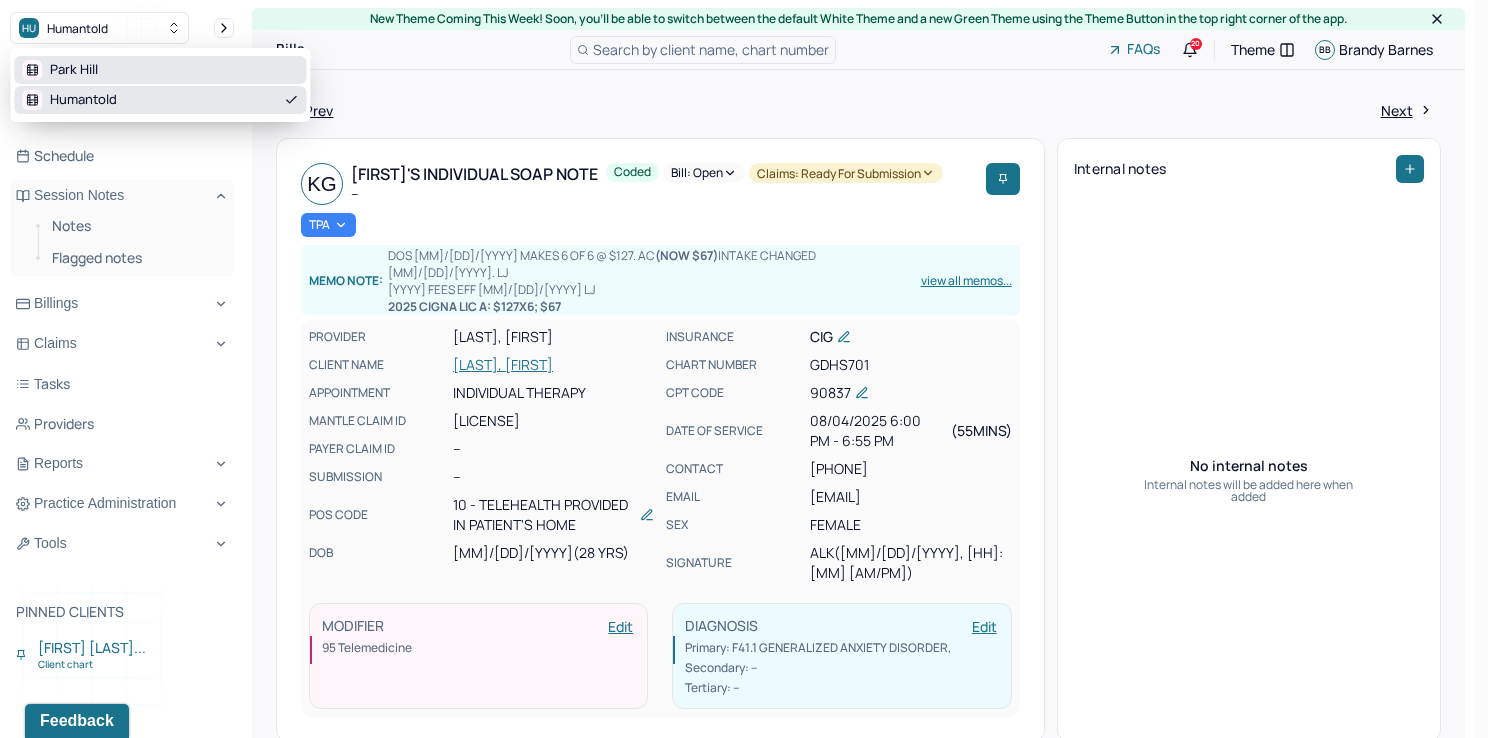 click on "Park Hill" at bounding box center (160, 70) 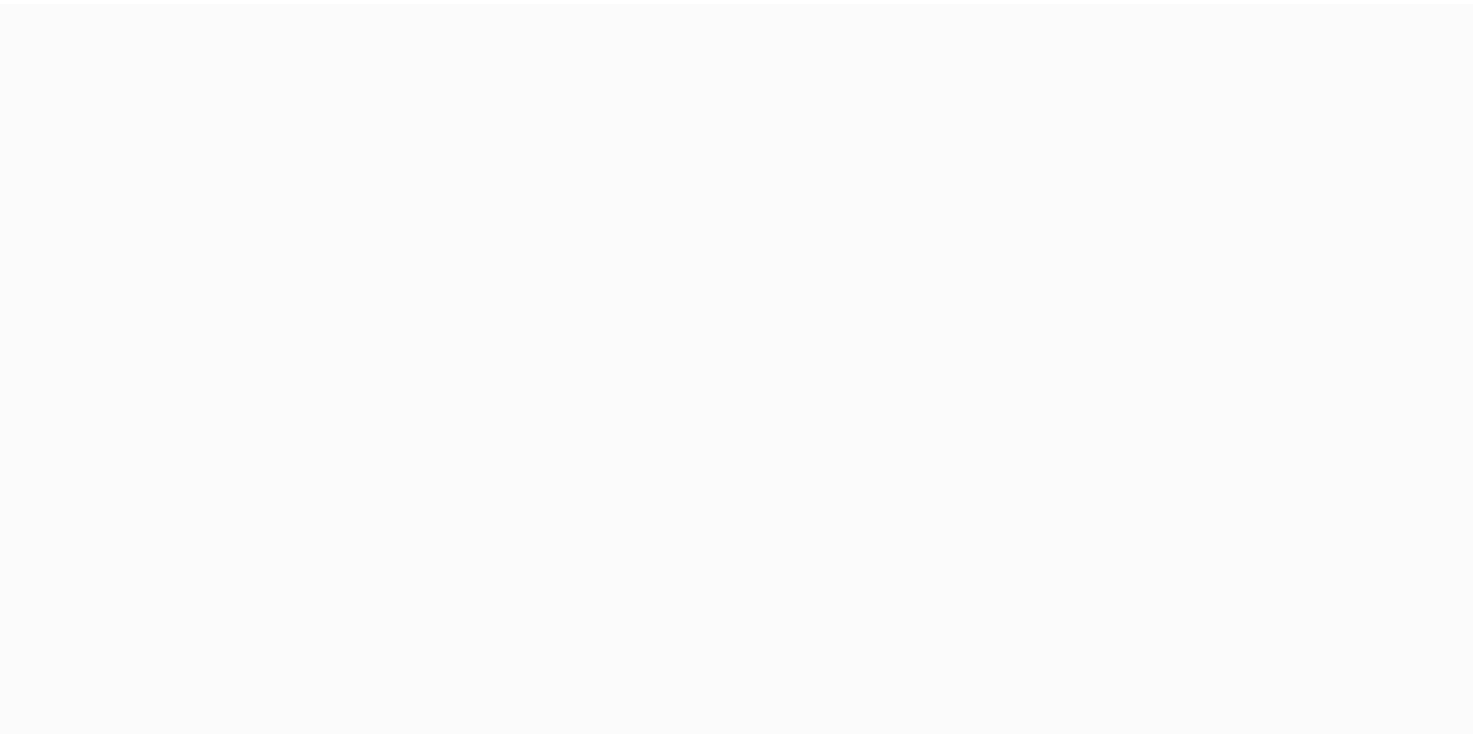 scroll, scrollTop: 0, scrollLeft: 0, axis: both 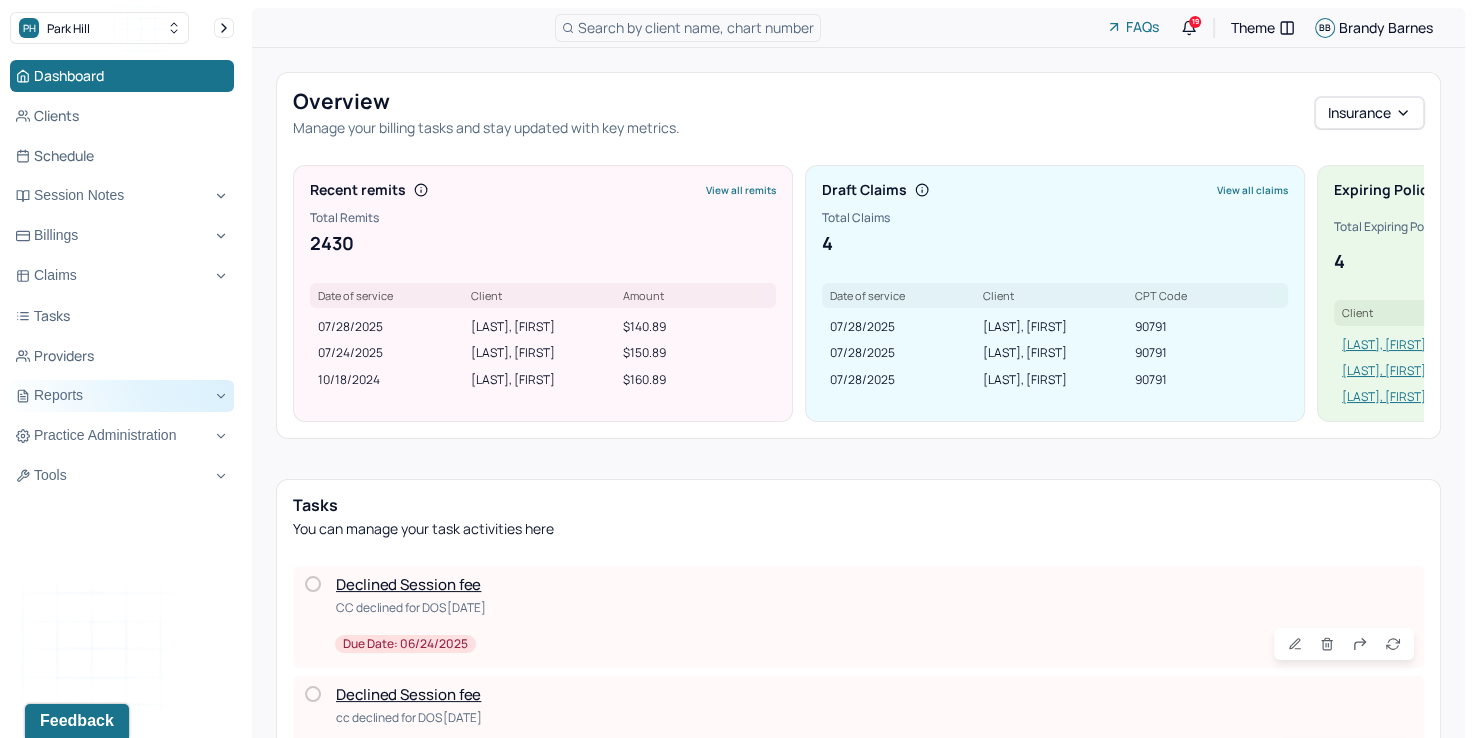 click on "Reports" at bounding box center (122, 396) 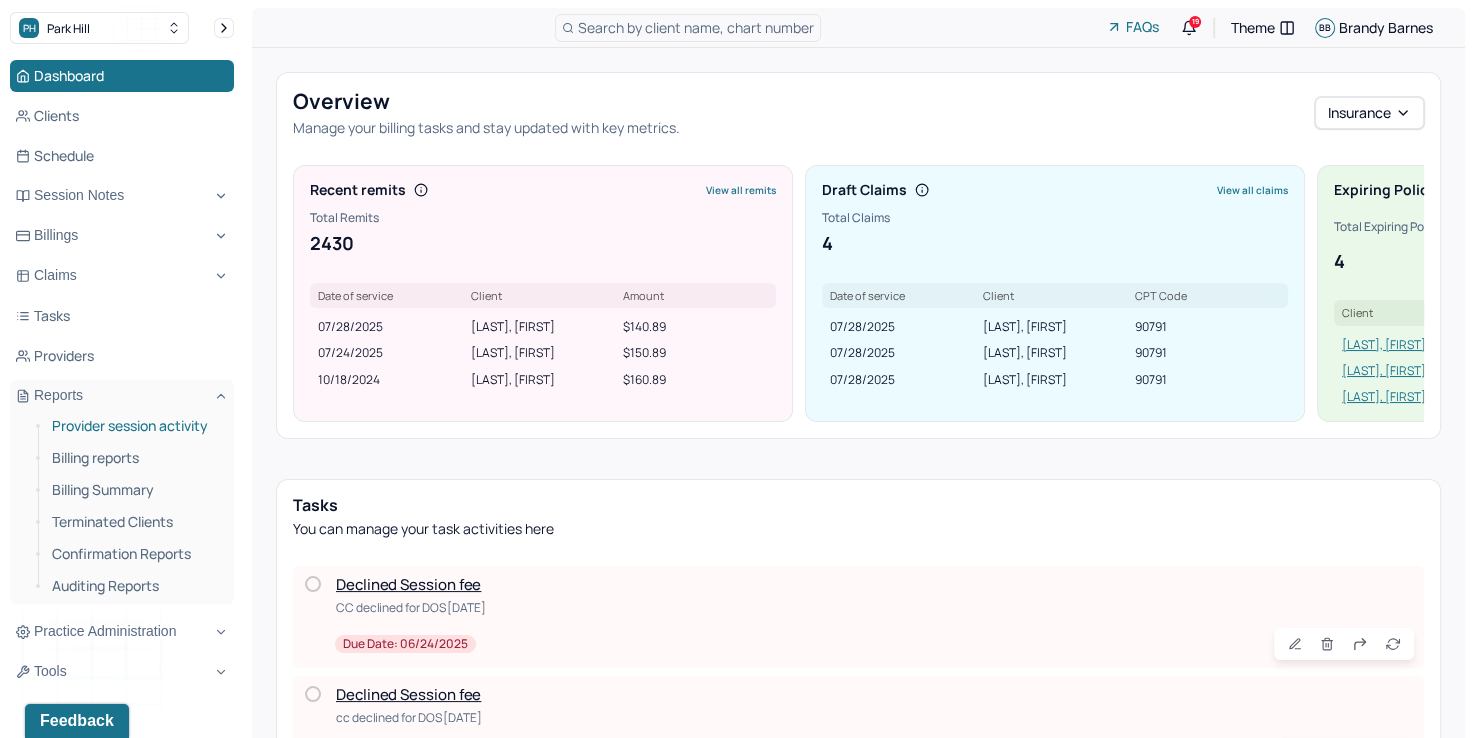 click on "Provider session activity" at bounding box center (135, 426) 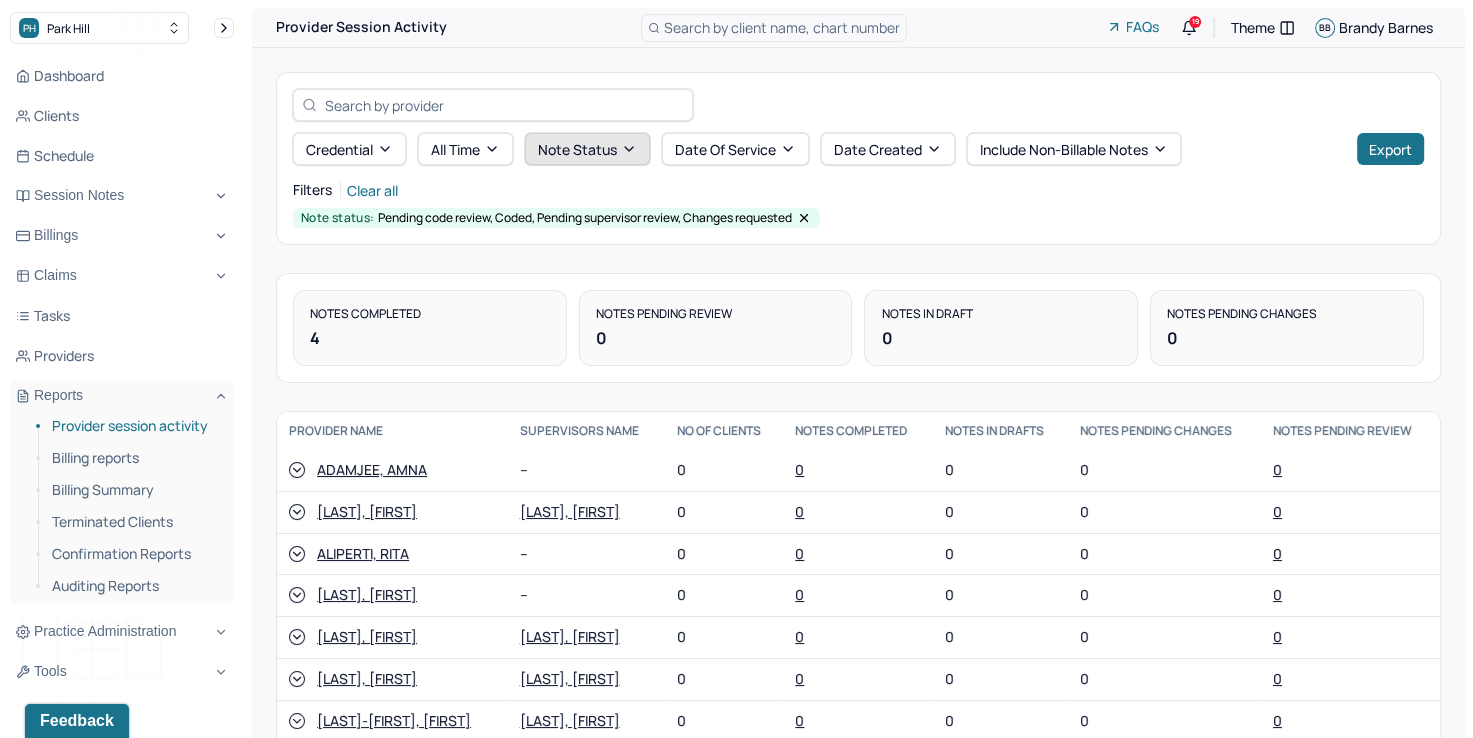 click on "Note status" at bounding box center [587, 149] 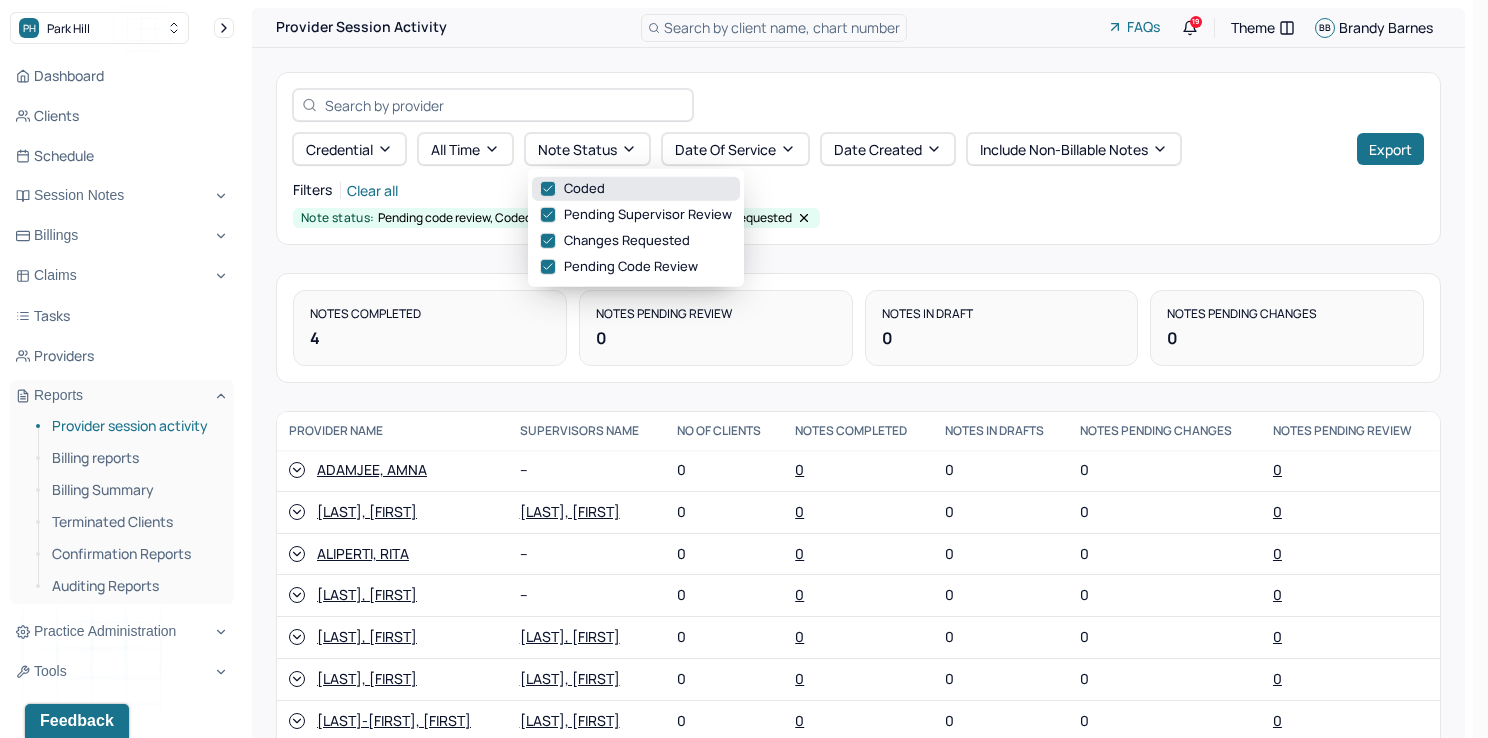 click on "Coded" at bounding box center (636, 189) 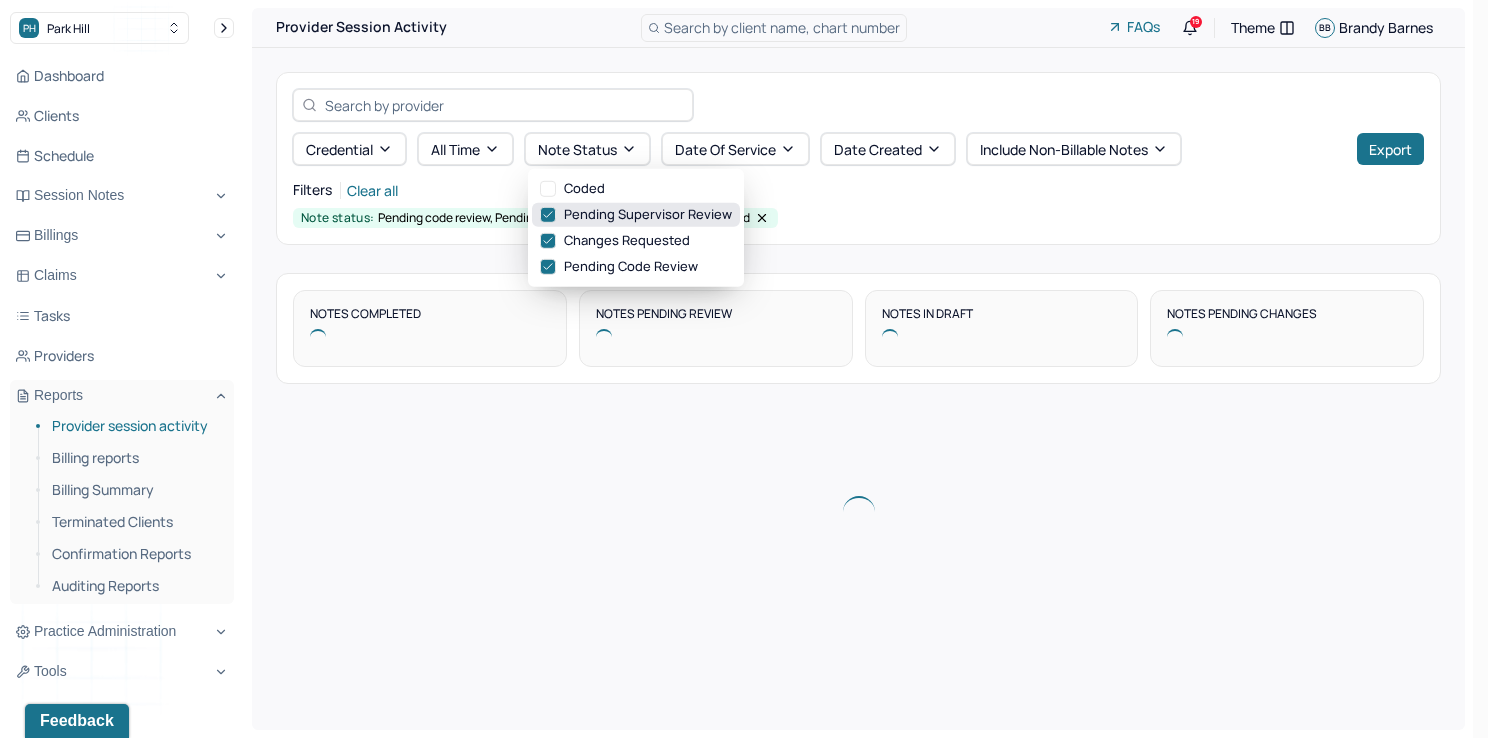 click 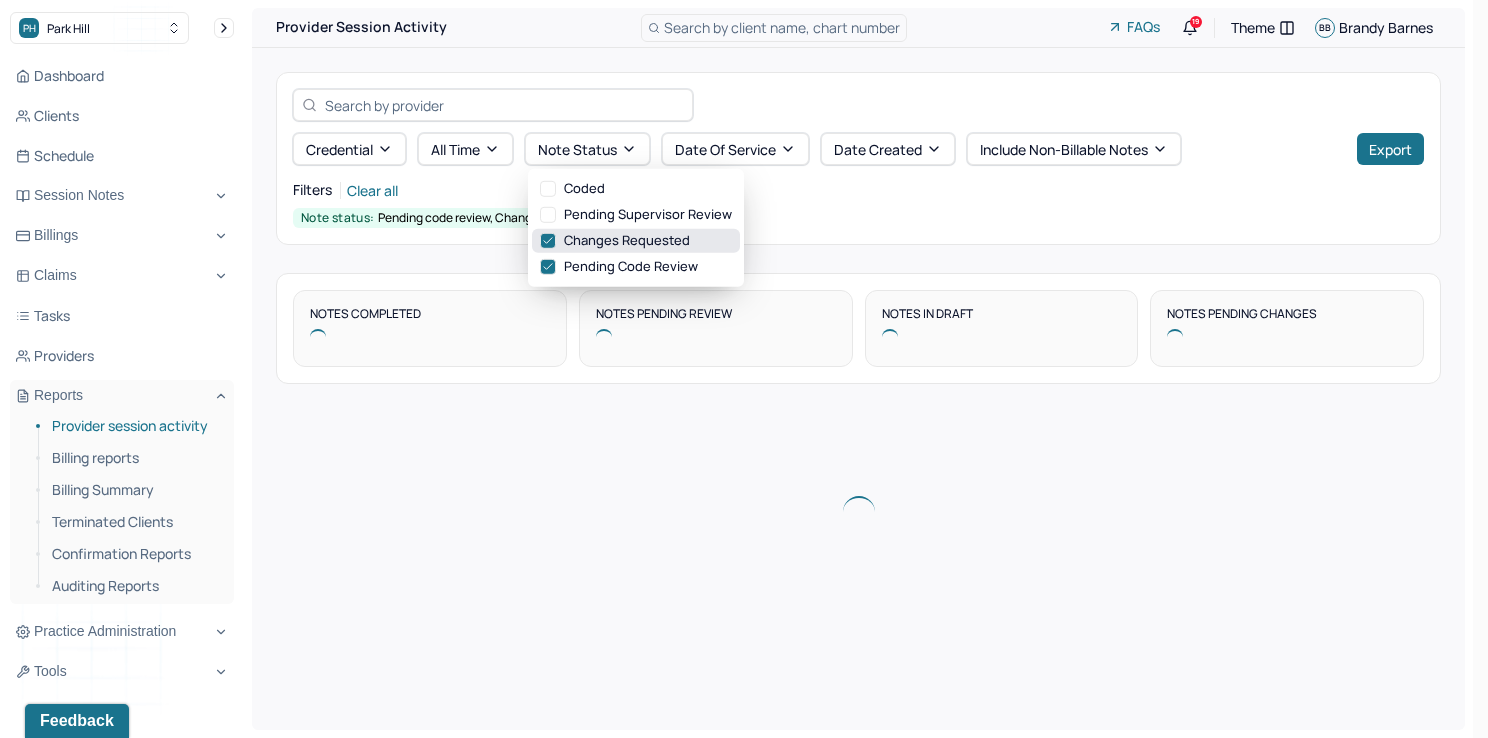 click 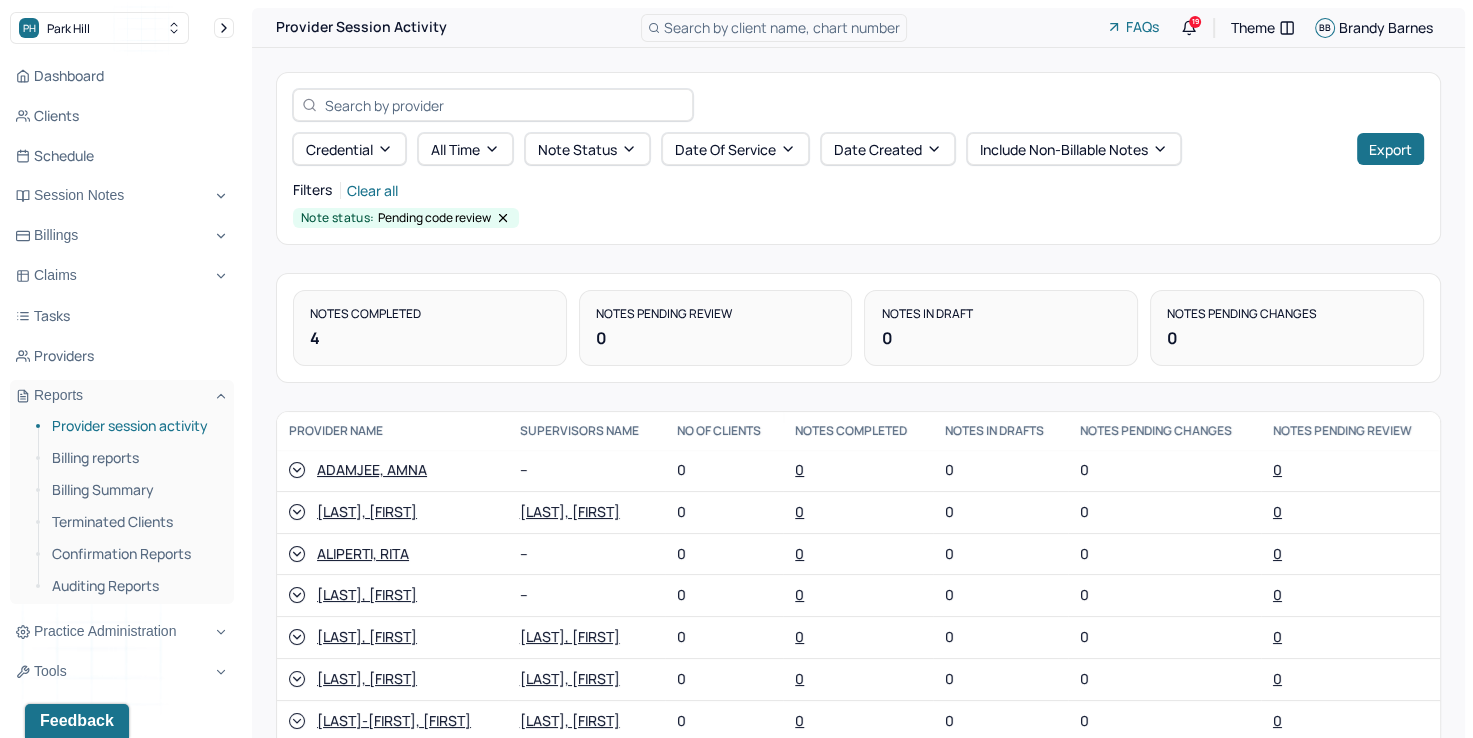 click on "Note status: Pending code review" at bounding box center [858, 218] 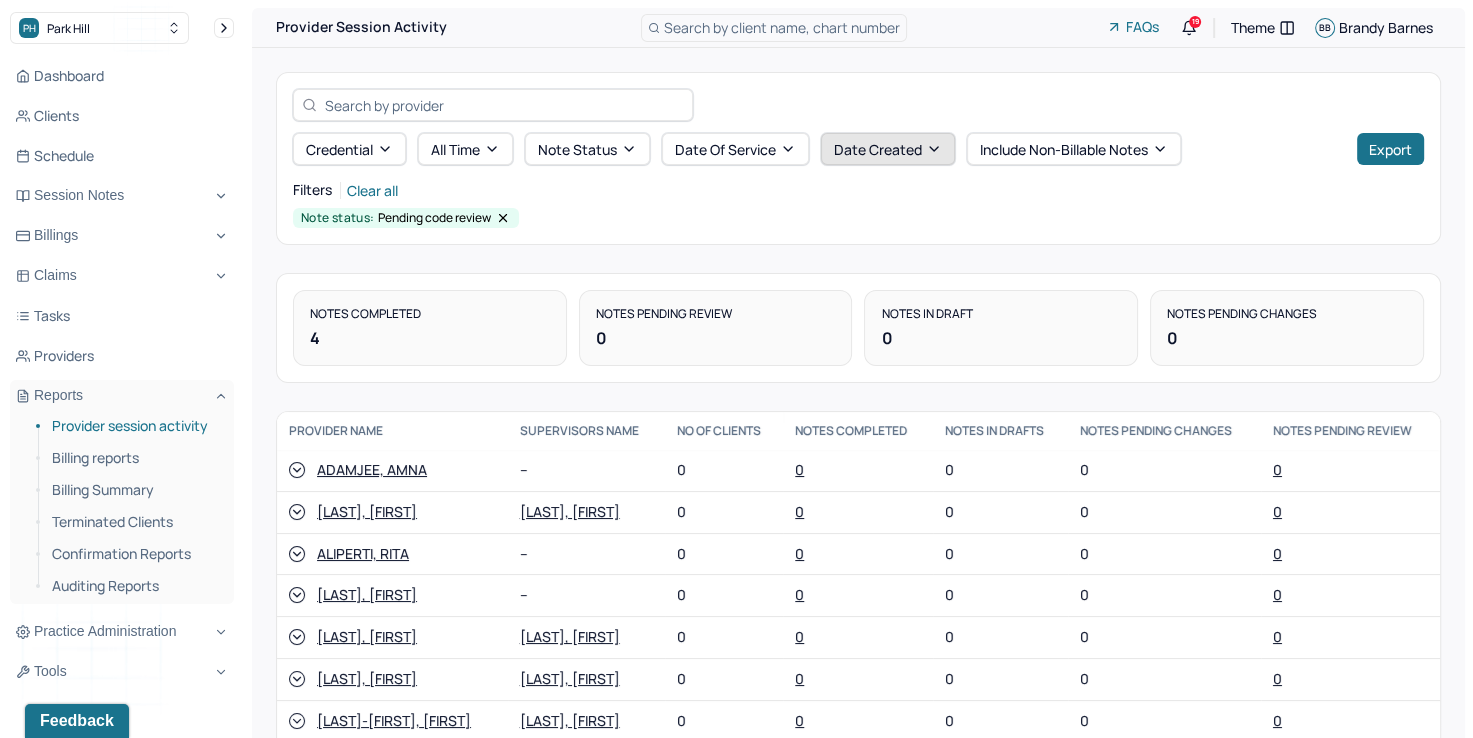 click 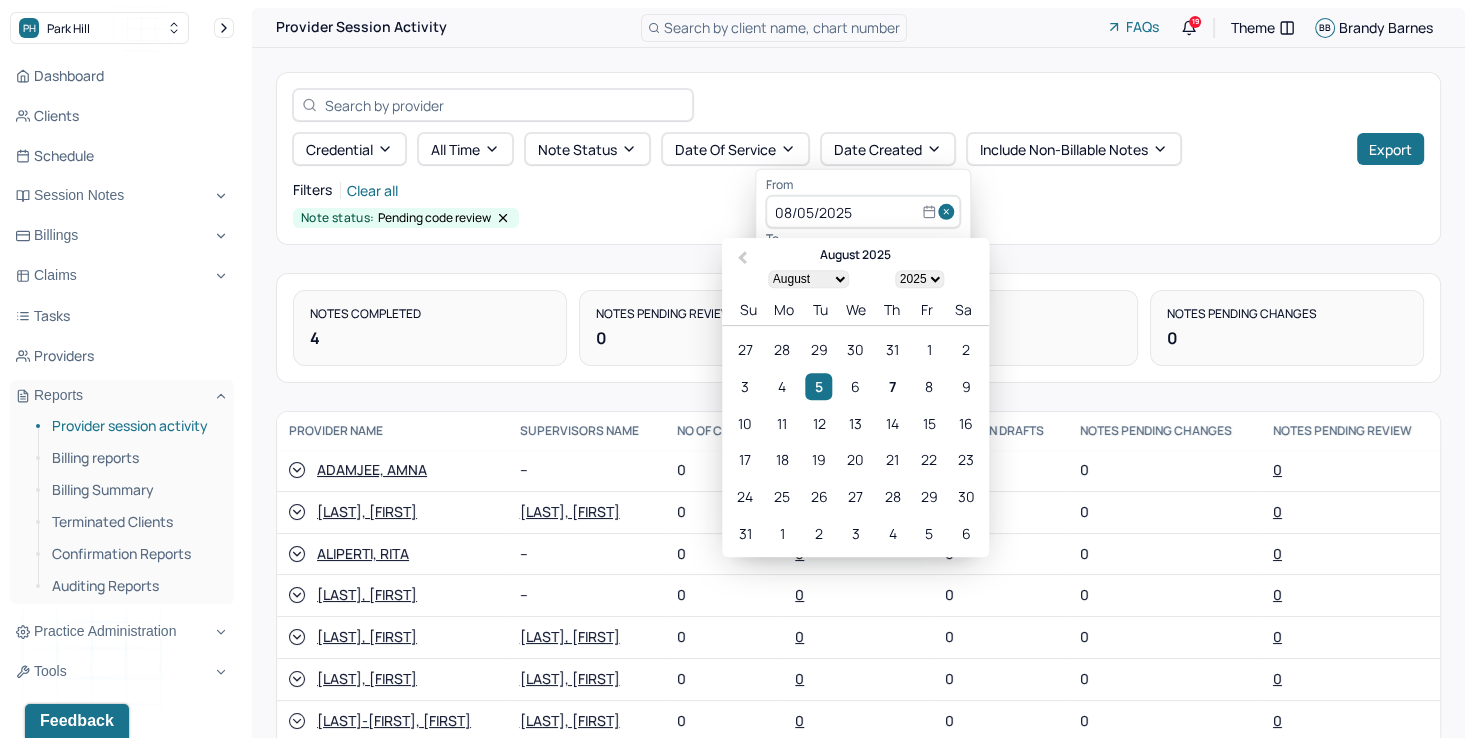 click at bounding box center (949, 212) 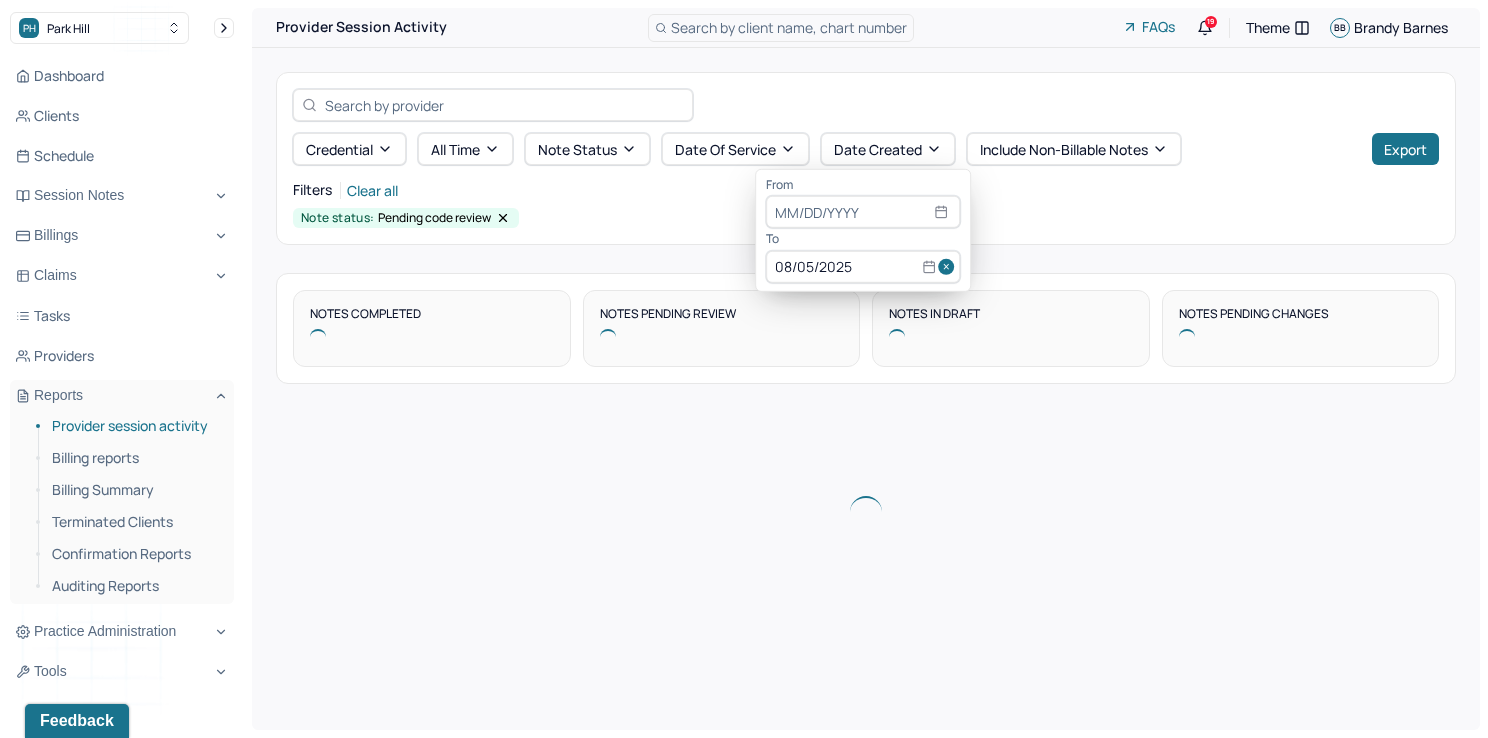 click at bounding box center [949, 267] 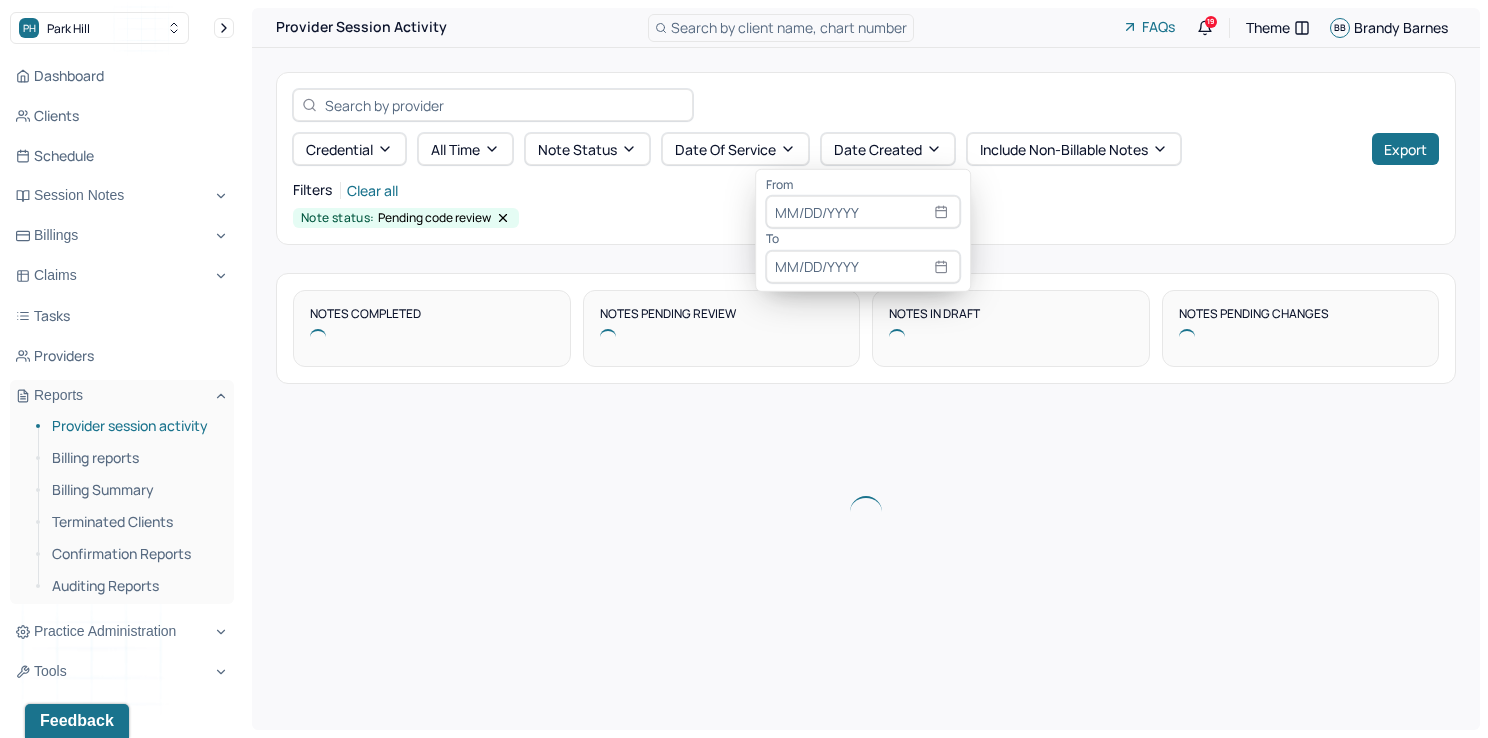 click at bounding box center [863, 212] 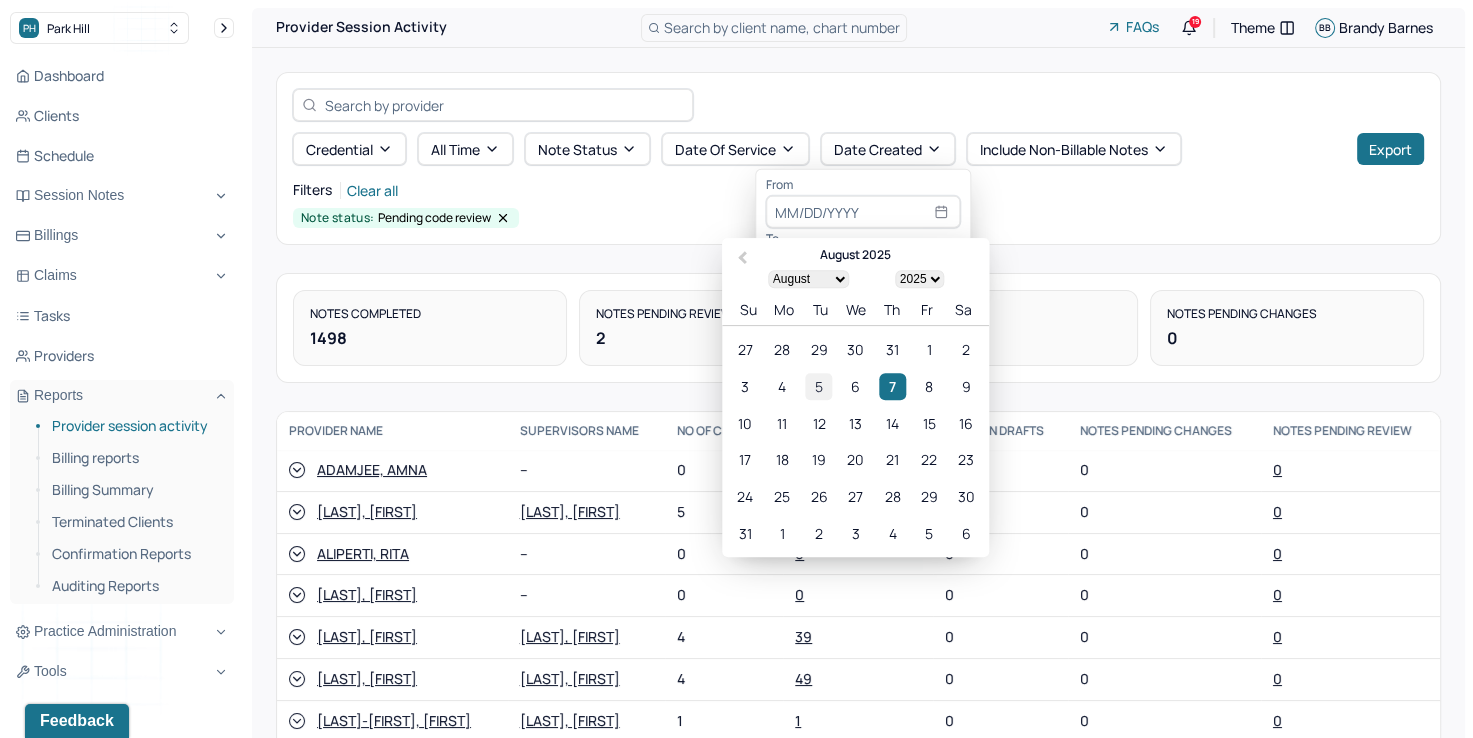 click on "5" at bounding box center (818, 386) 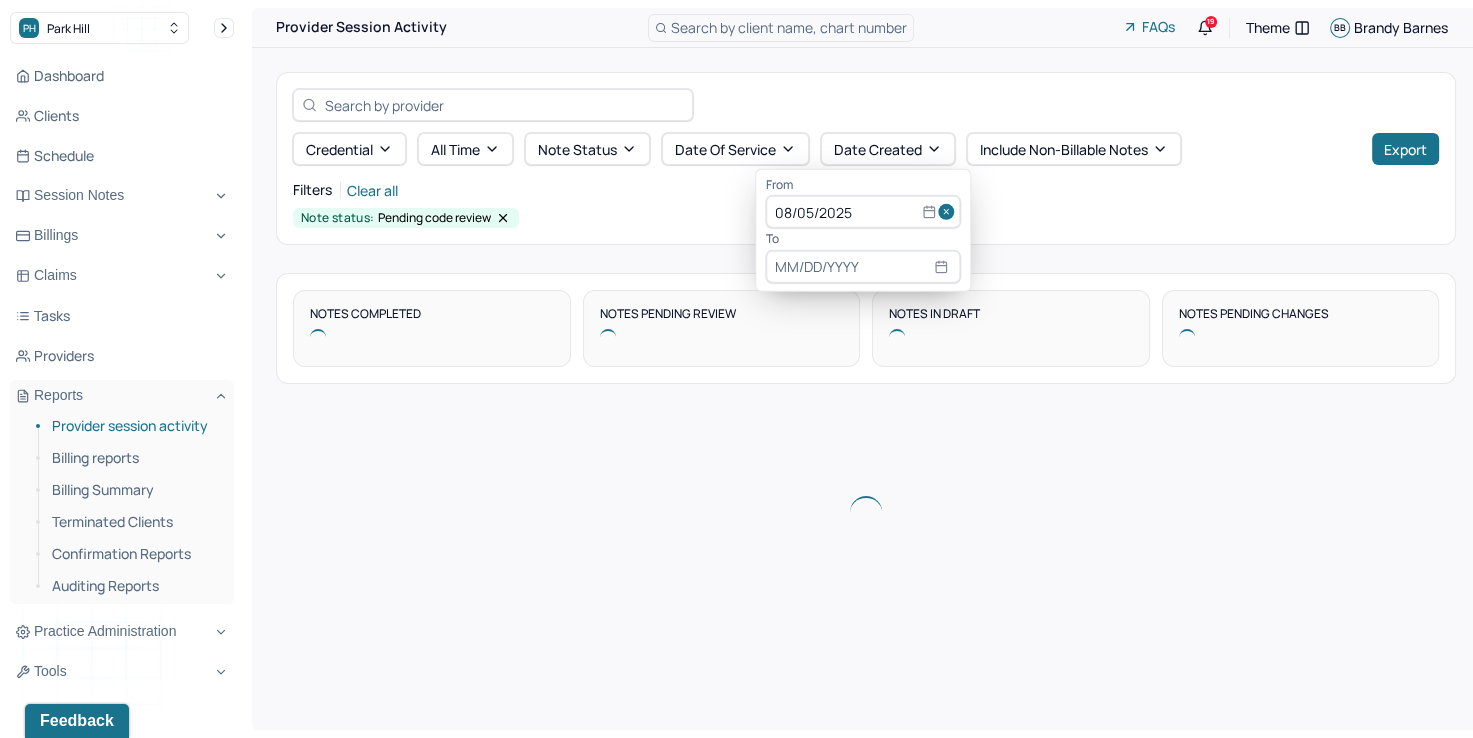 select on "7" 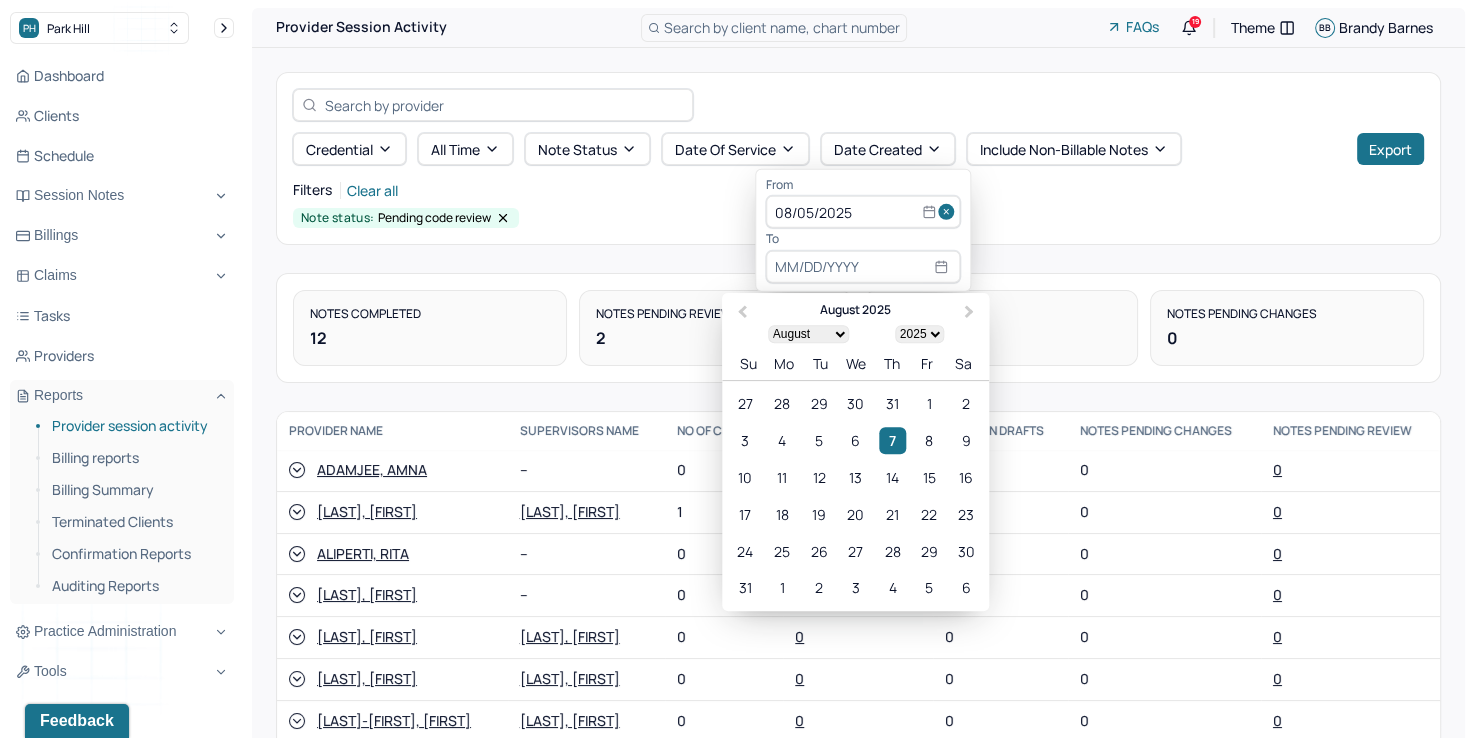 click at bounding box center [863, 267] 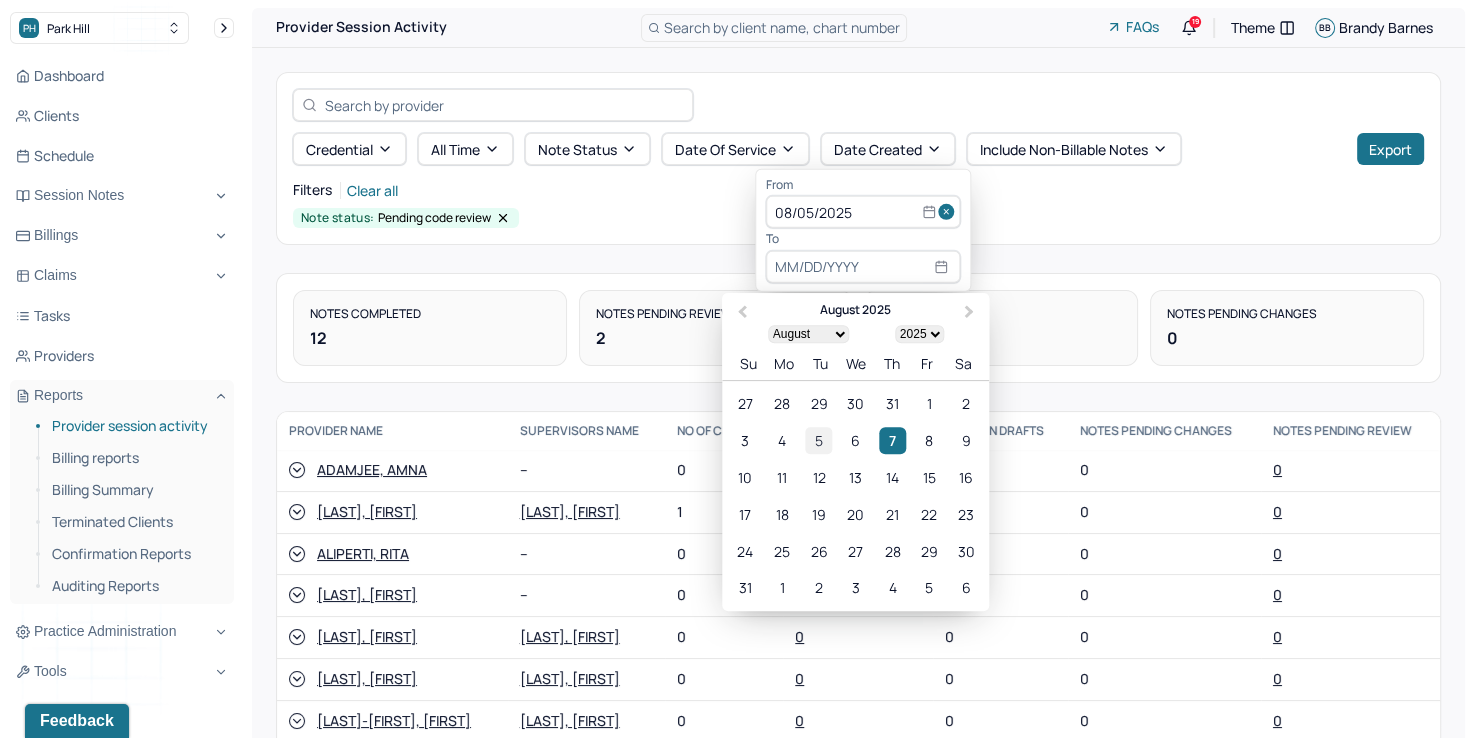 click on "5" at bounding box center [818, 440] 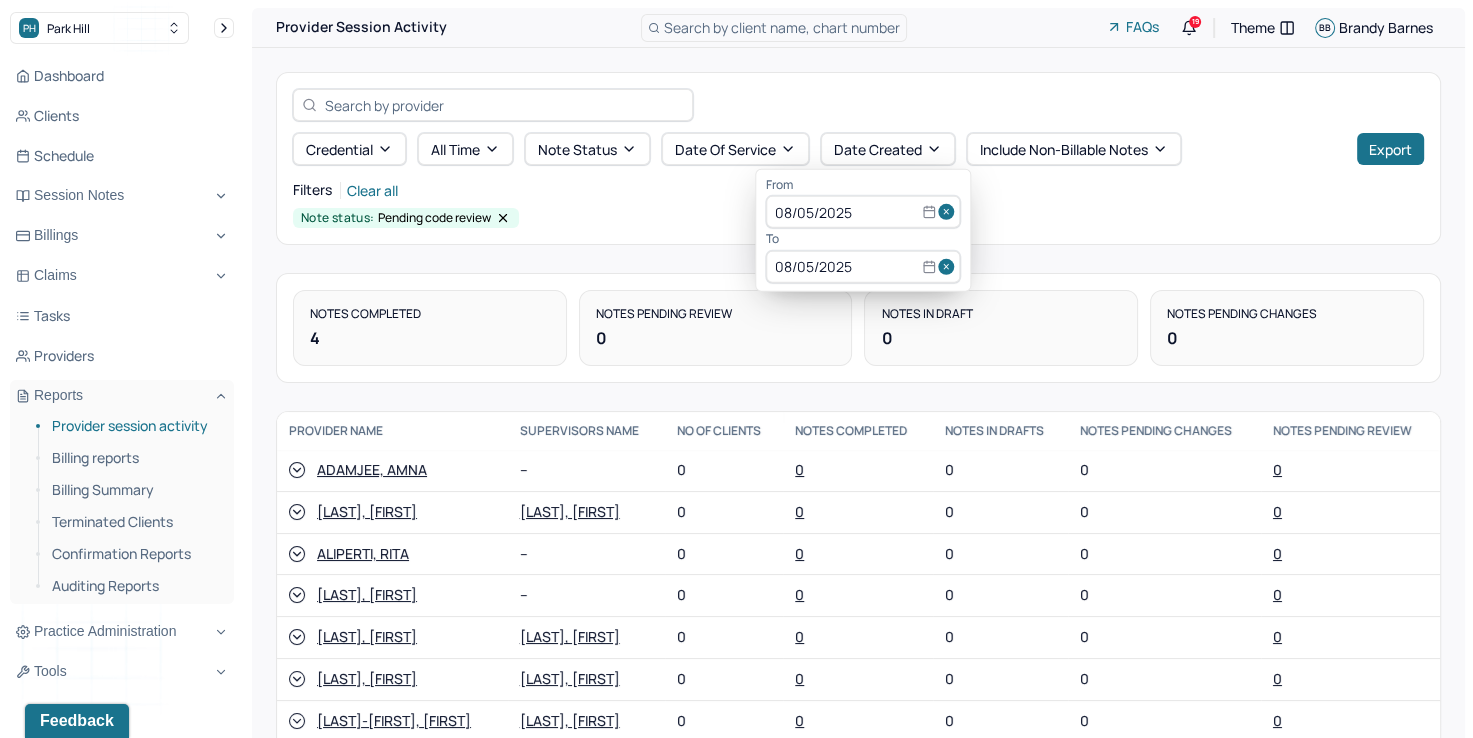 click on "Credential All time Note status Date Of Service Date Created Include non-billable notes Export Filters Clear all Note status: Pending code review" at bounding box center (858, 158) 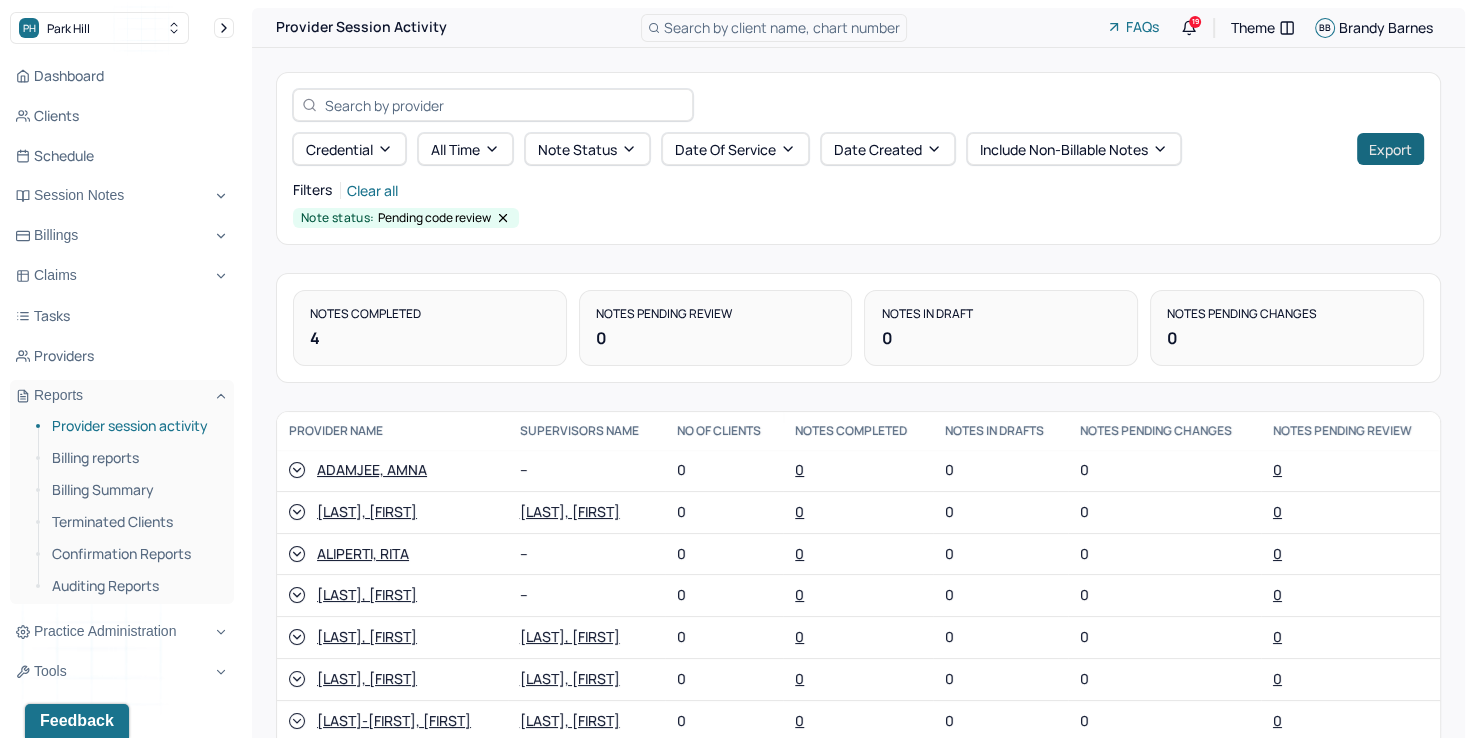 click on "Export" at bounding box center [1390, 149] 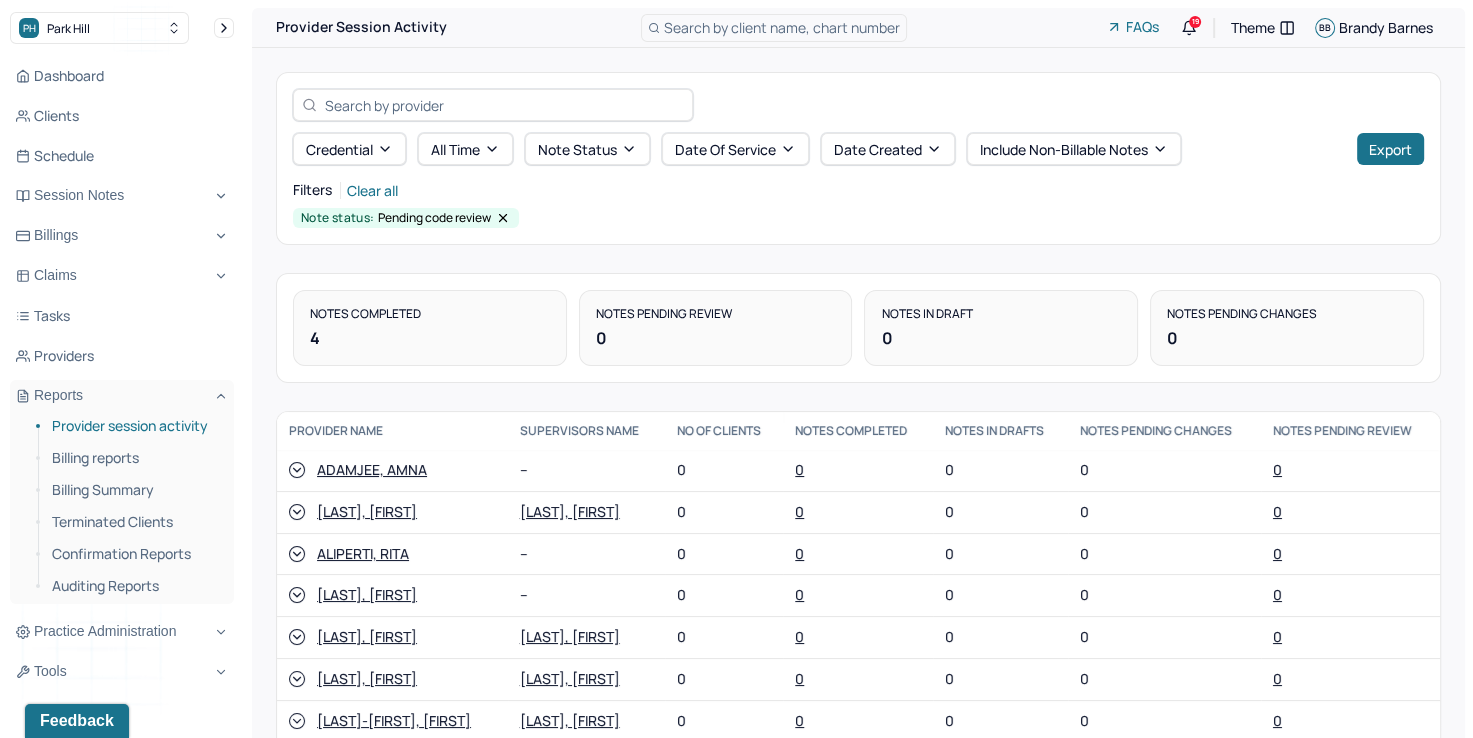 drag, startPoint x: 836, startPoint y: 214, endPoint x: 793, endPoint y: 210, distance: 43.185646 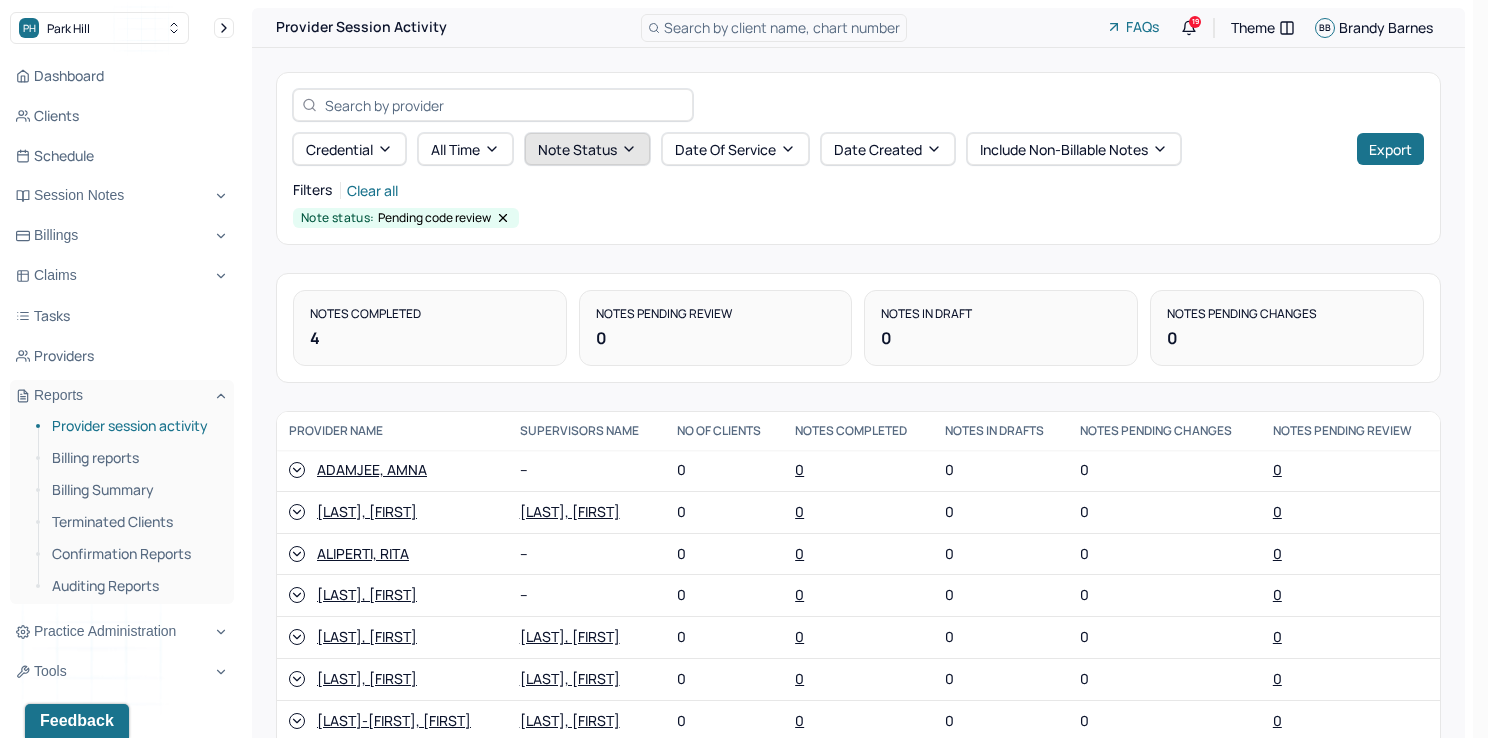 click on "Note status" at bounding box center [587, 149] 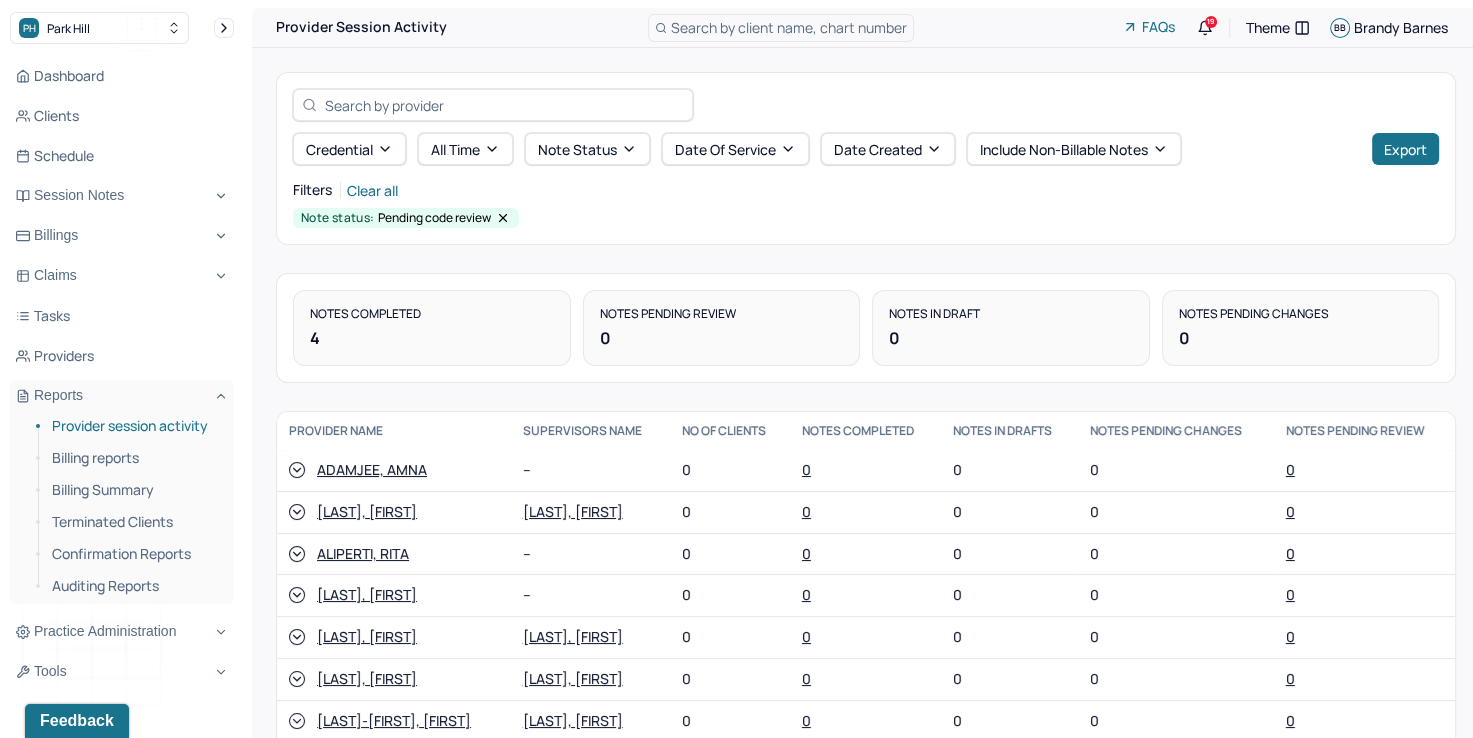 click on "Note status: Pending code review" at bounding box center [866, 218] 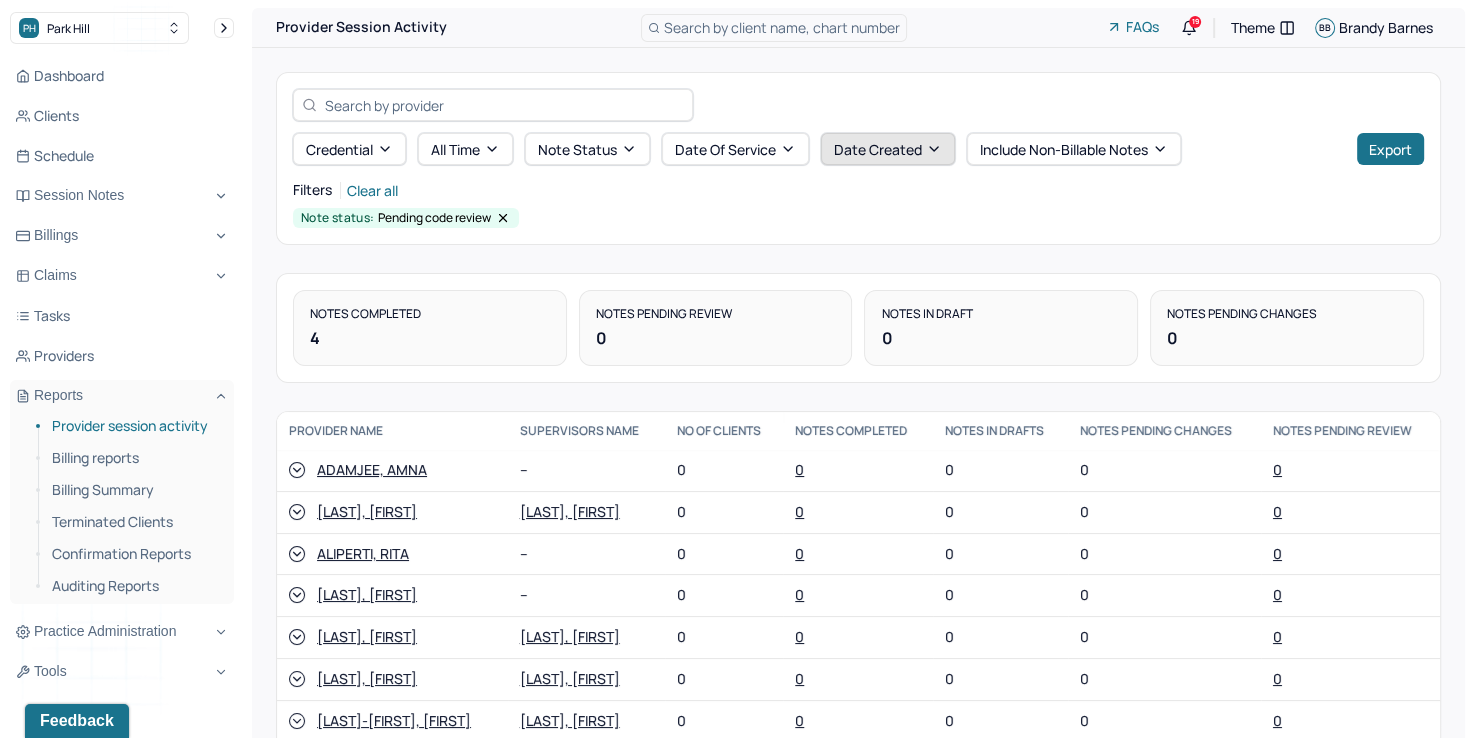 click 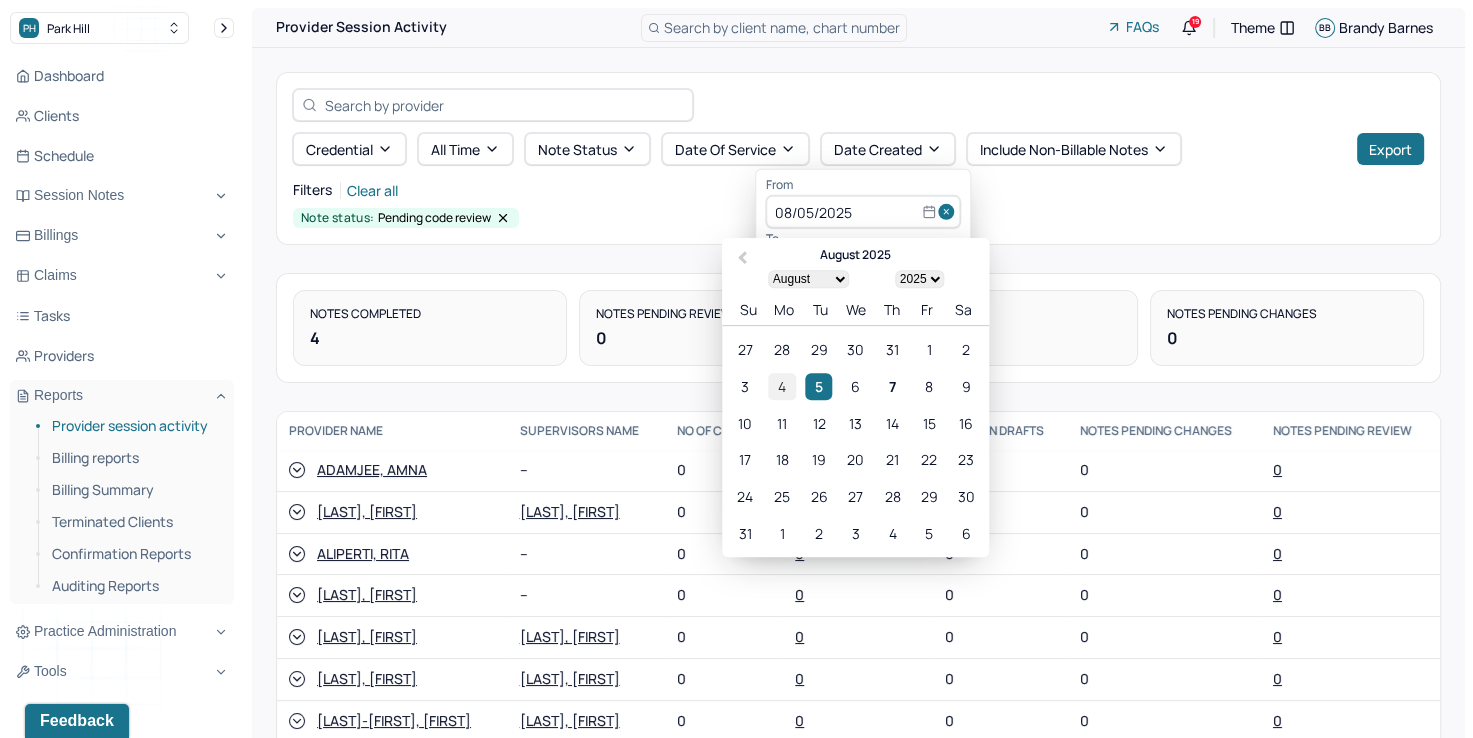 click on "4" at bounding box center (782, 386) 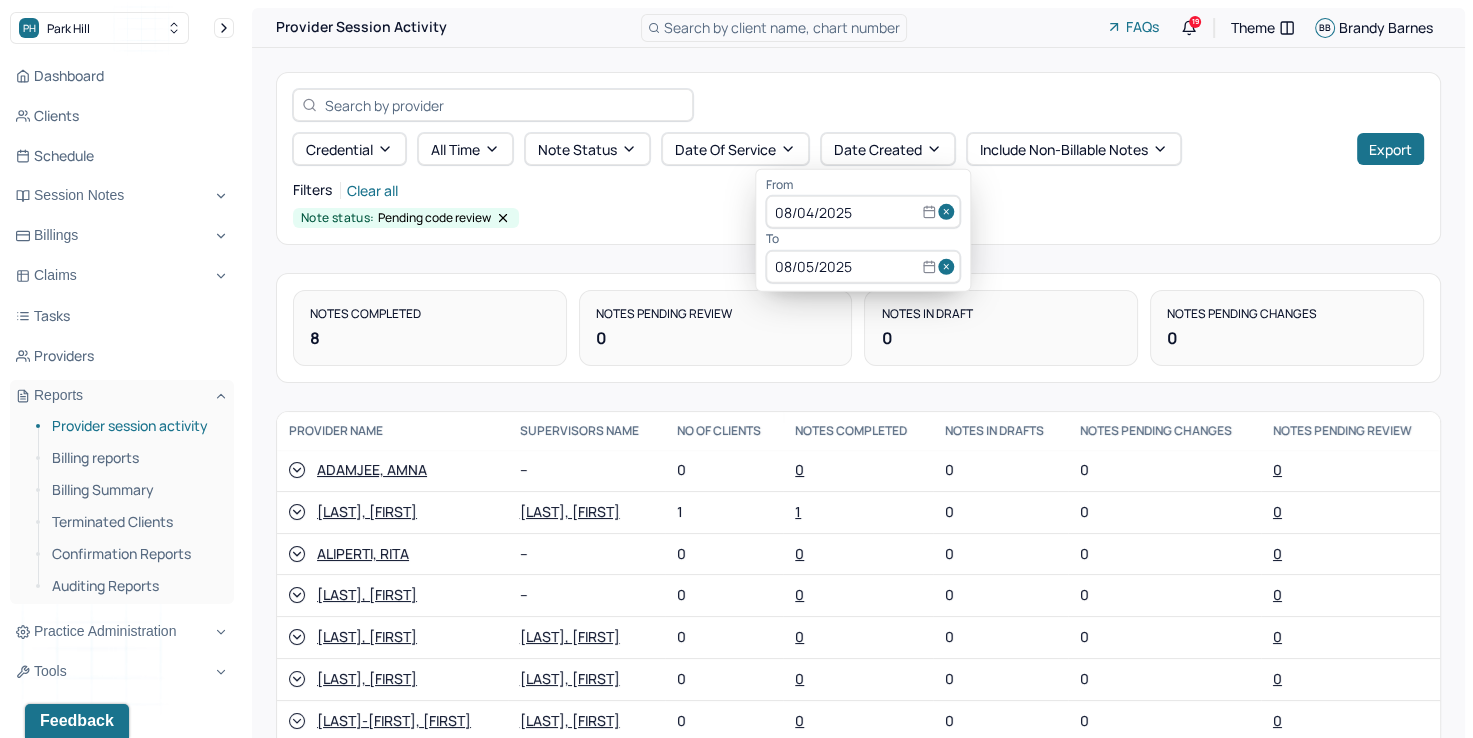 click at bounding box center [949, 267] 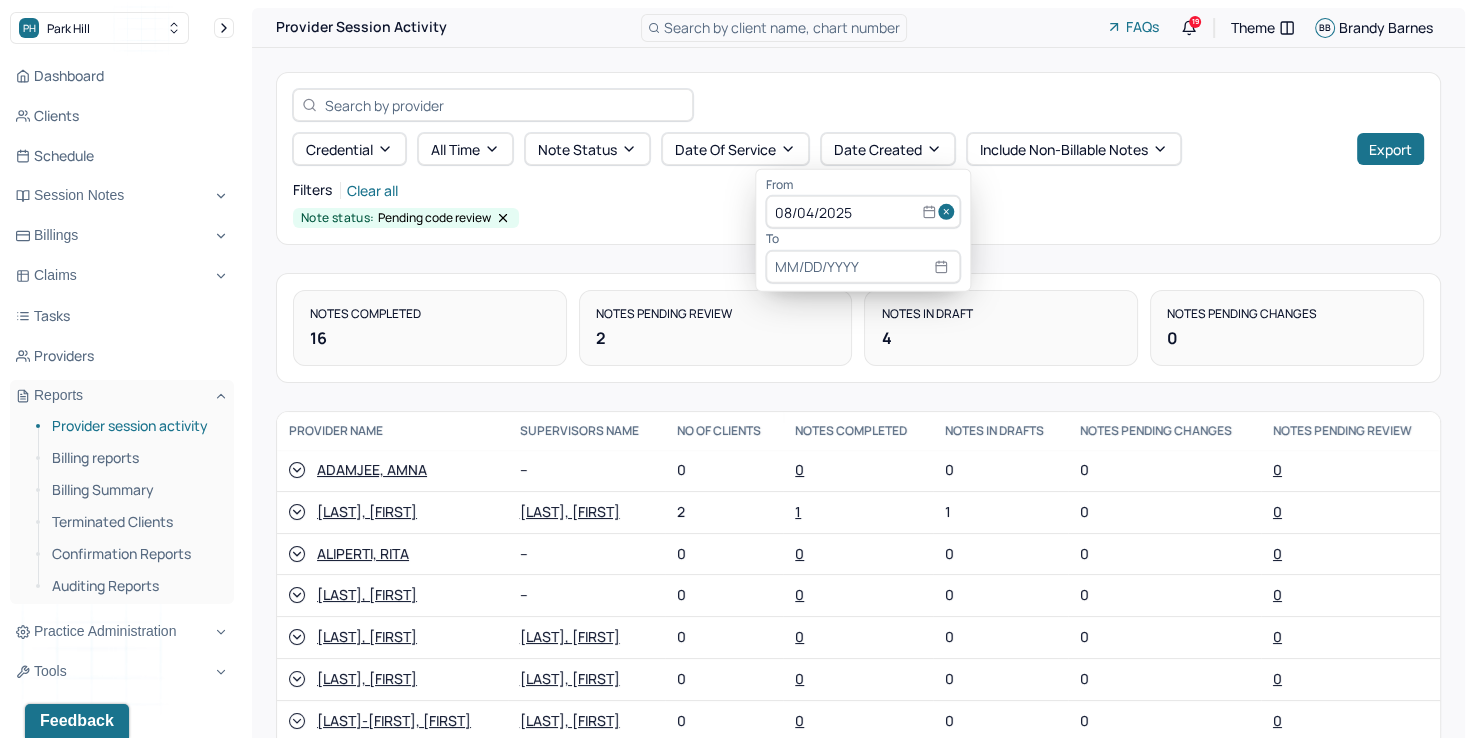 click at bounding box center (863, 267) 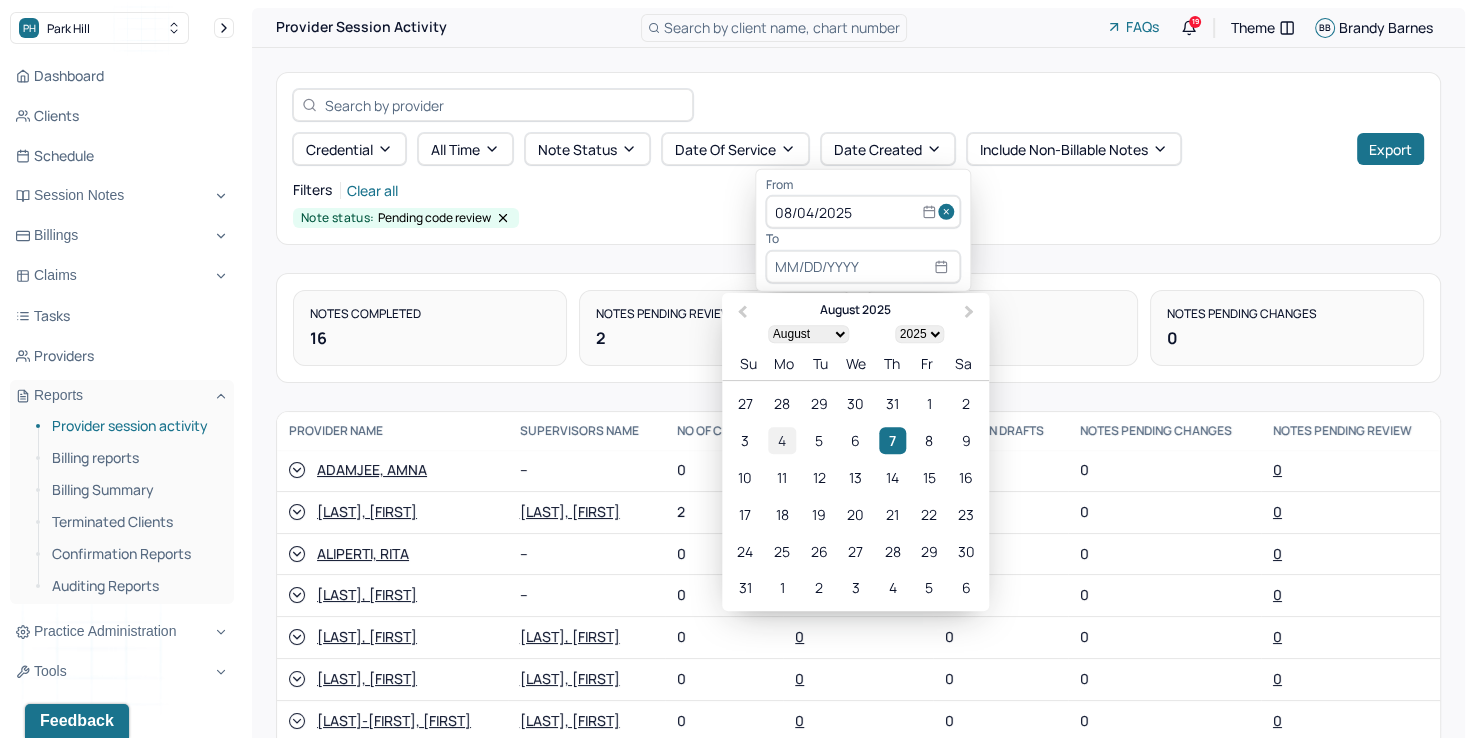 click on "4" at bounding box center [782, 440] 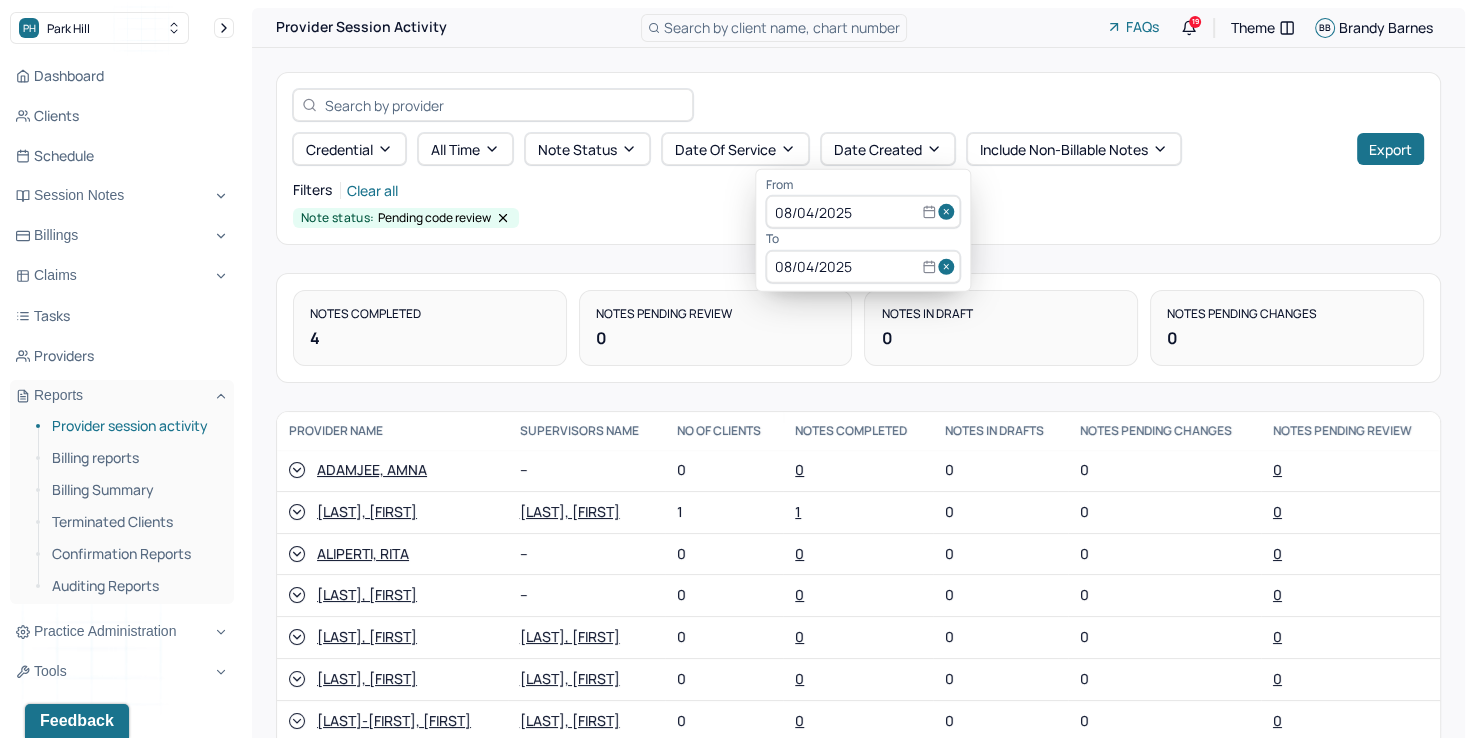 click on "Note status: Pending code review" at bounding box center (858, 218) 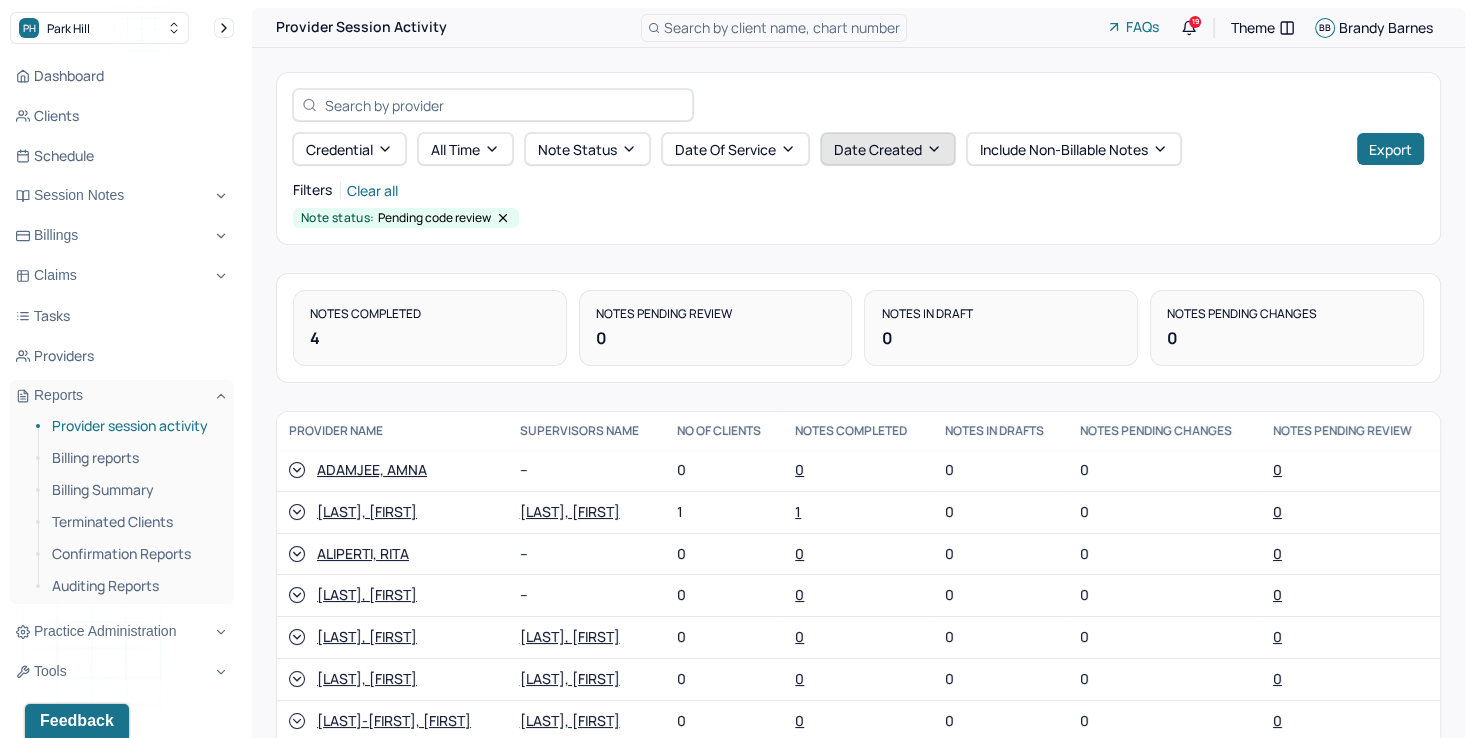 click 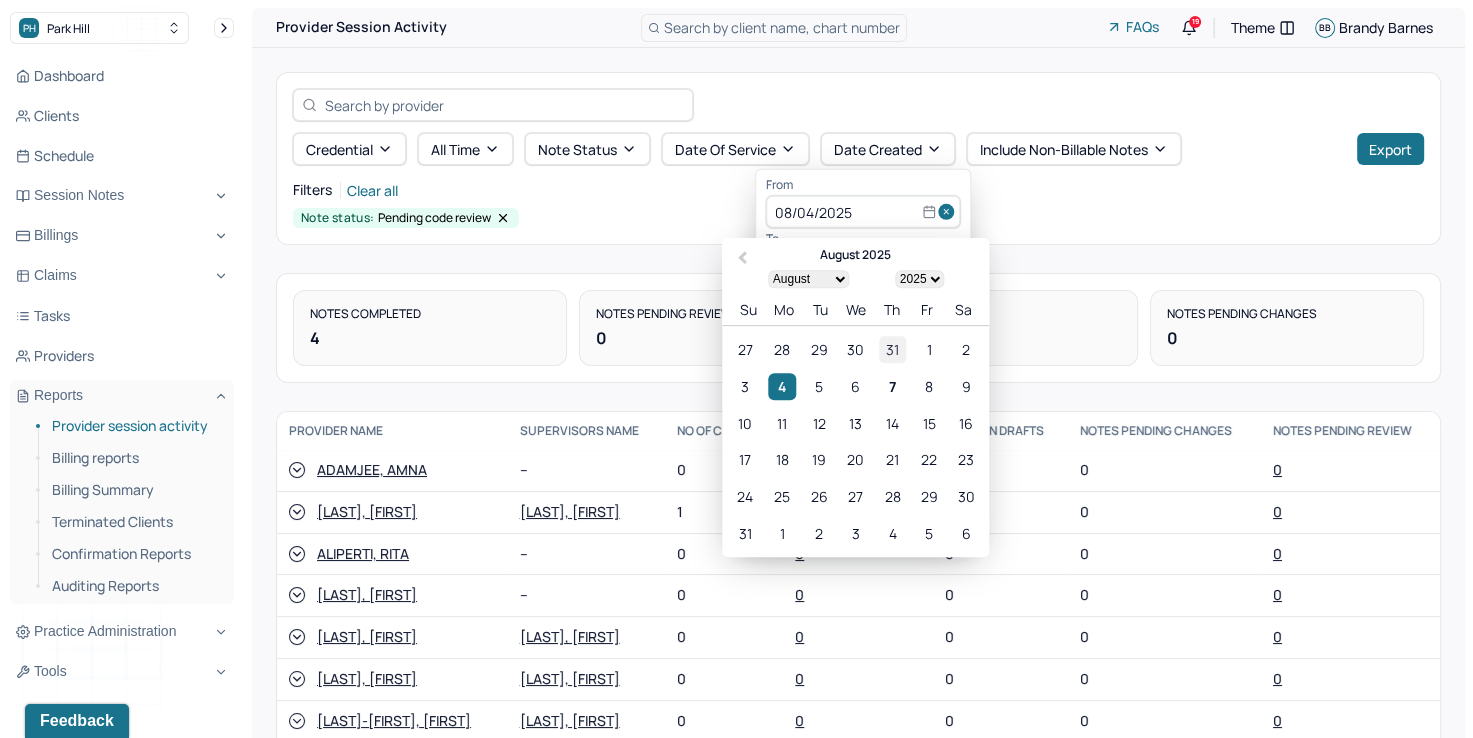 click on "31" at bounding box center (892, 349) 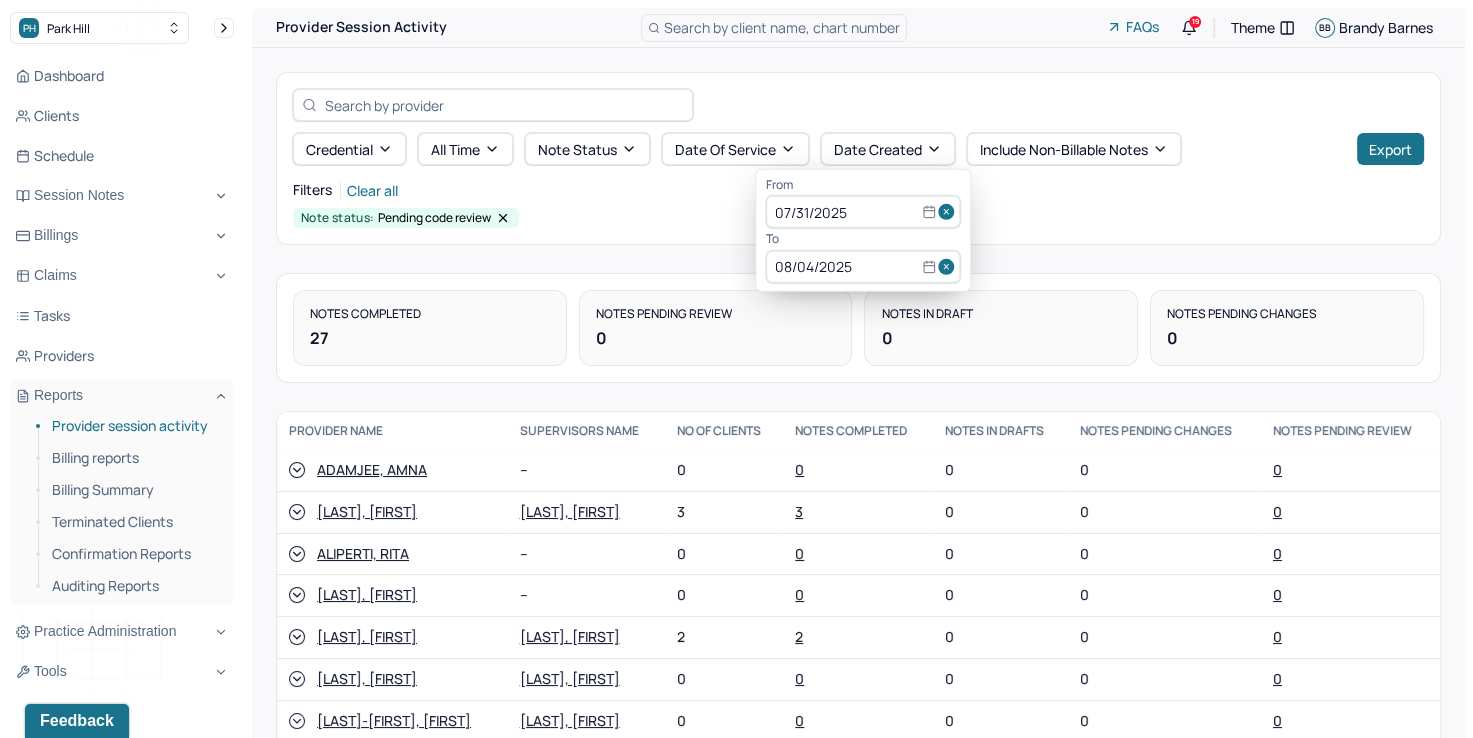 click at bounding box center [949, 267] 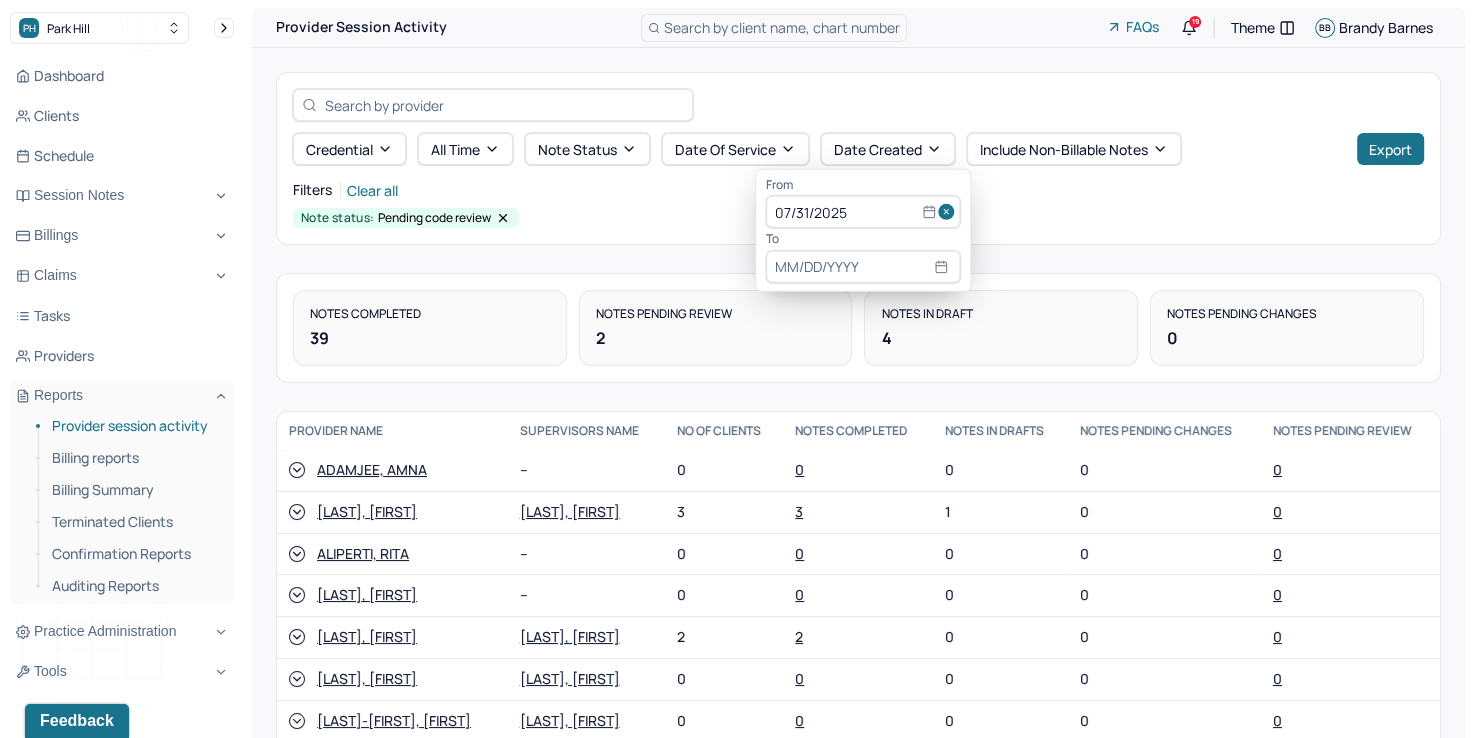 click at bounding box center [863, 267] 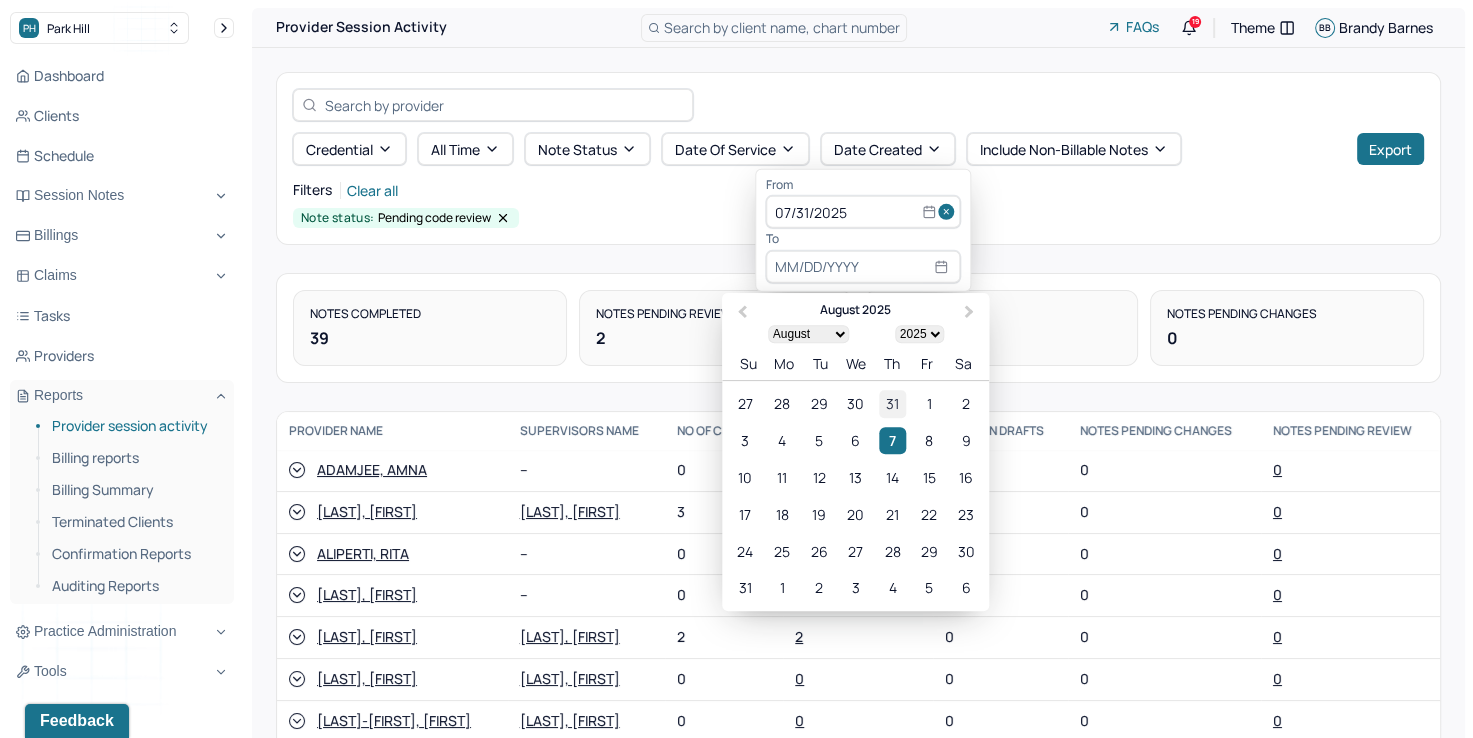 click on "31" at bounding box center [892, 404] 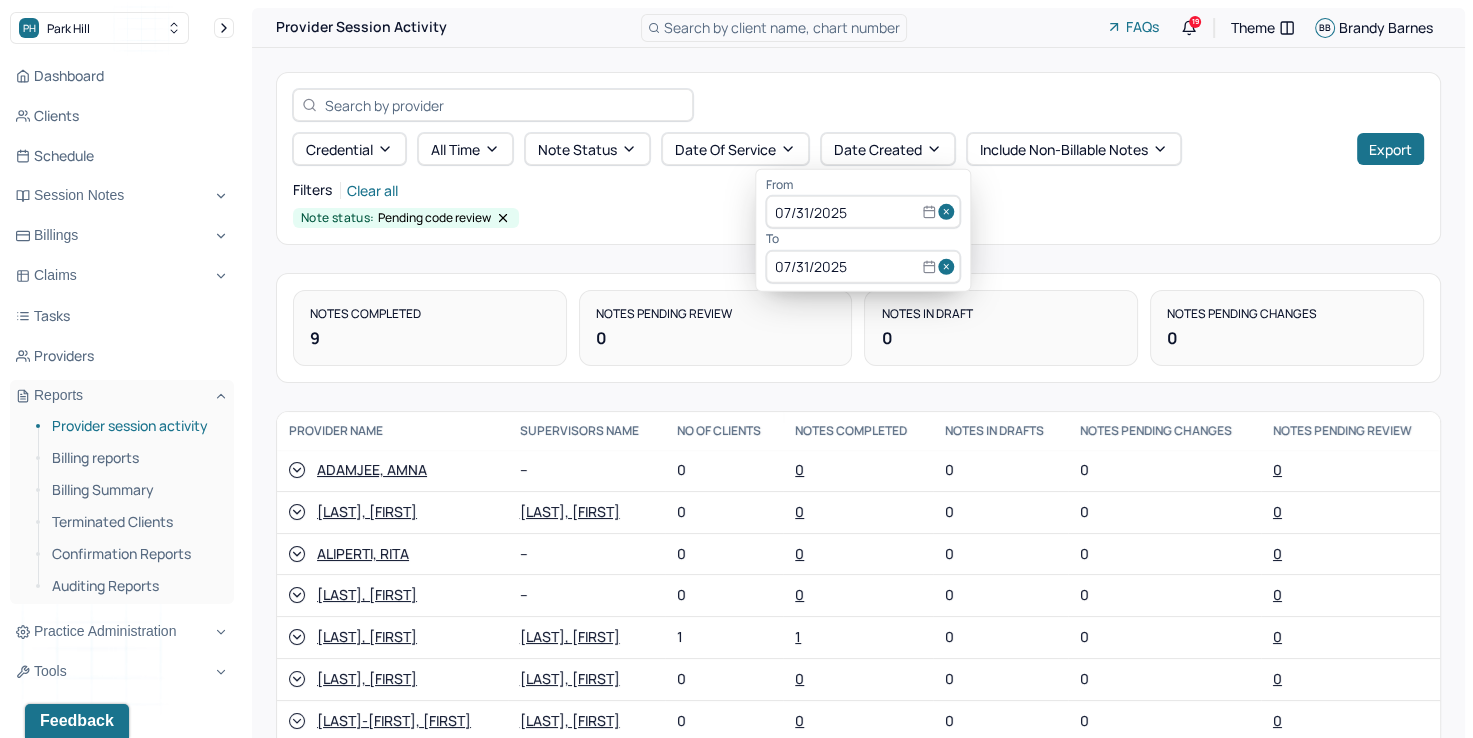 click on "Credential All time Note status Date Of Service Date Created Include non-billable notes Export Filters Clear all Note status: Pending code review" at bounding box center [858, 158] 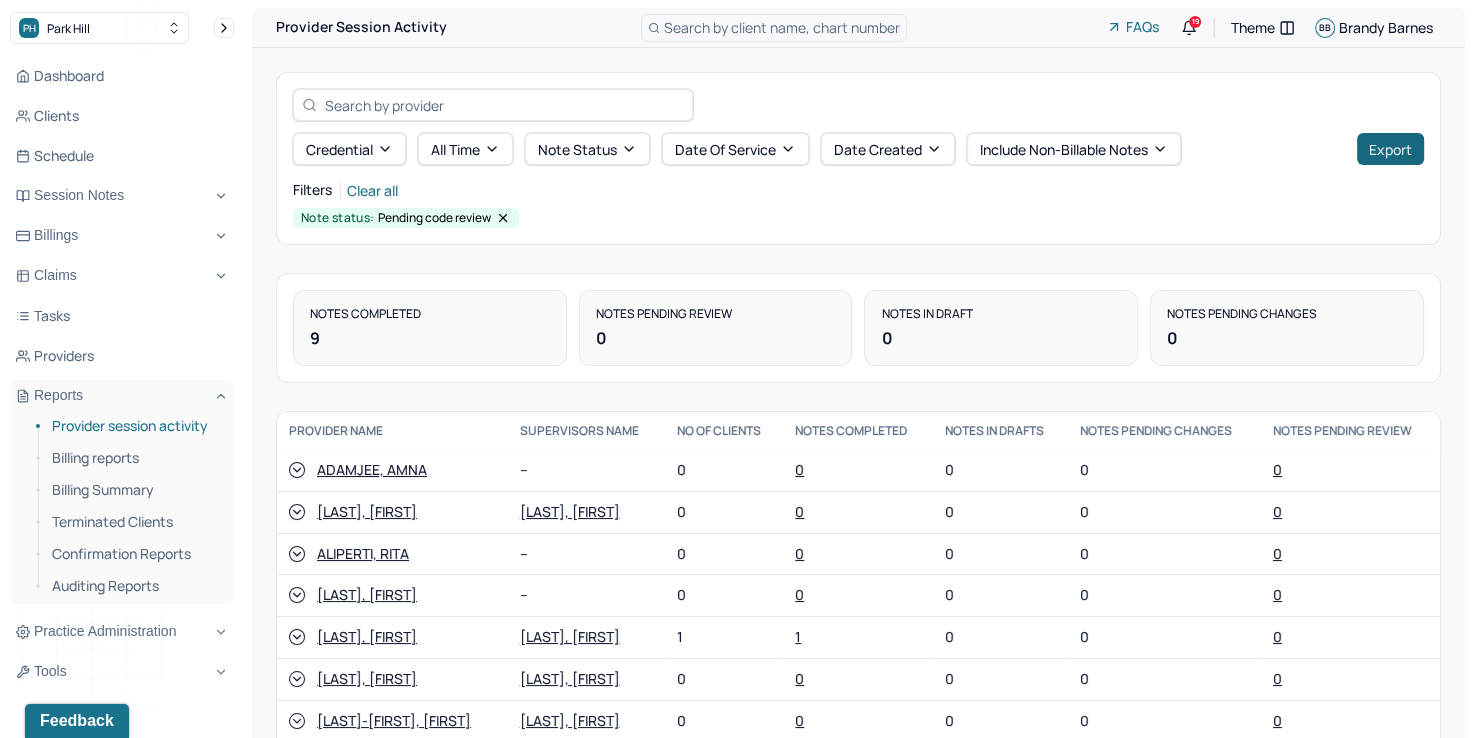 click on "Export" at bounding box center [1390, 149] 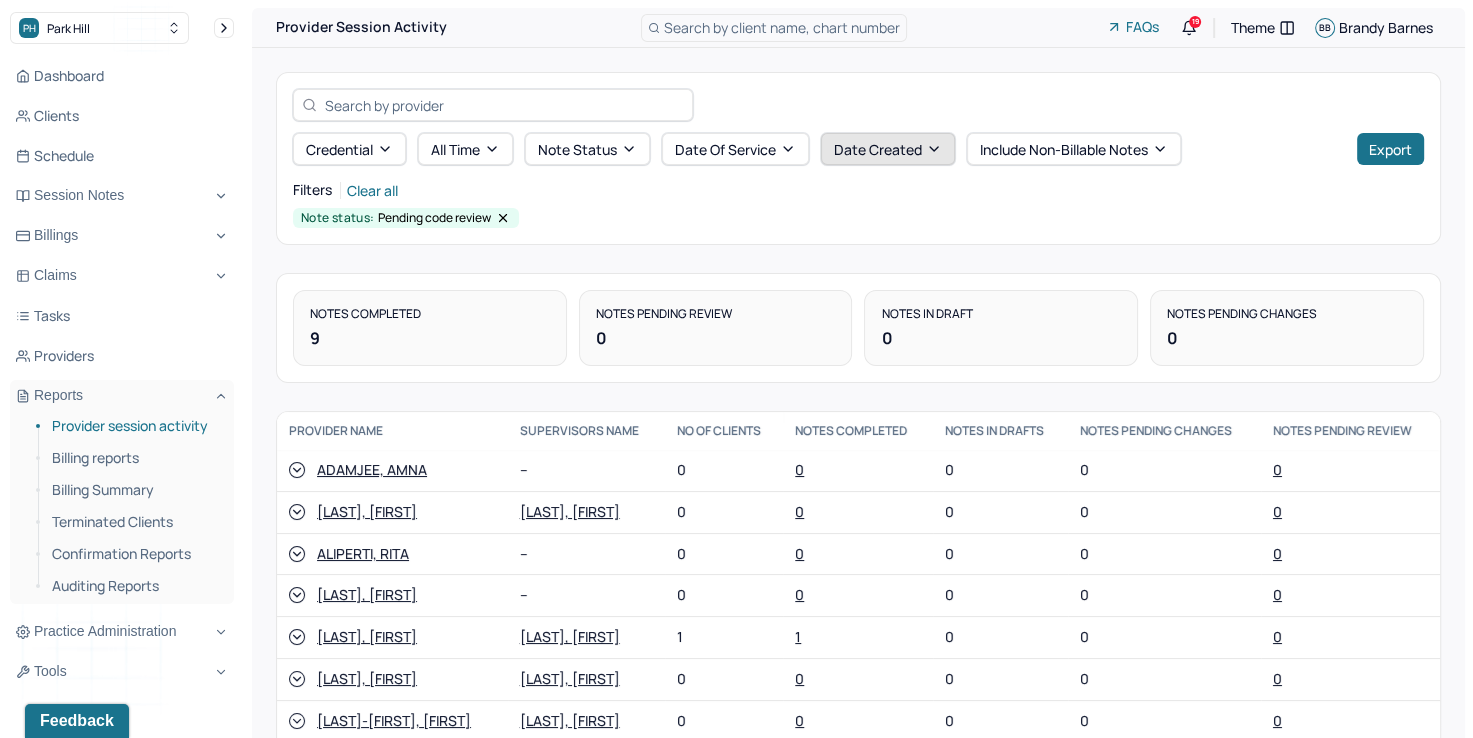 click 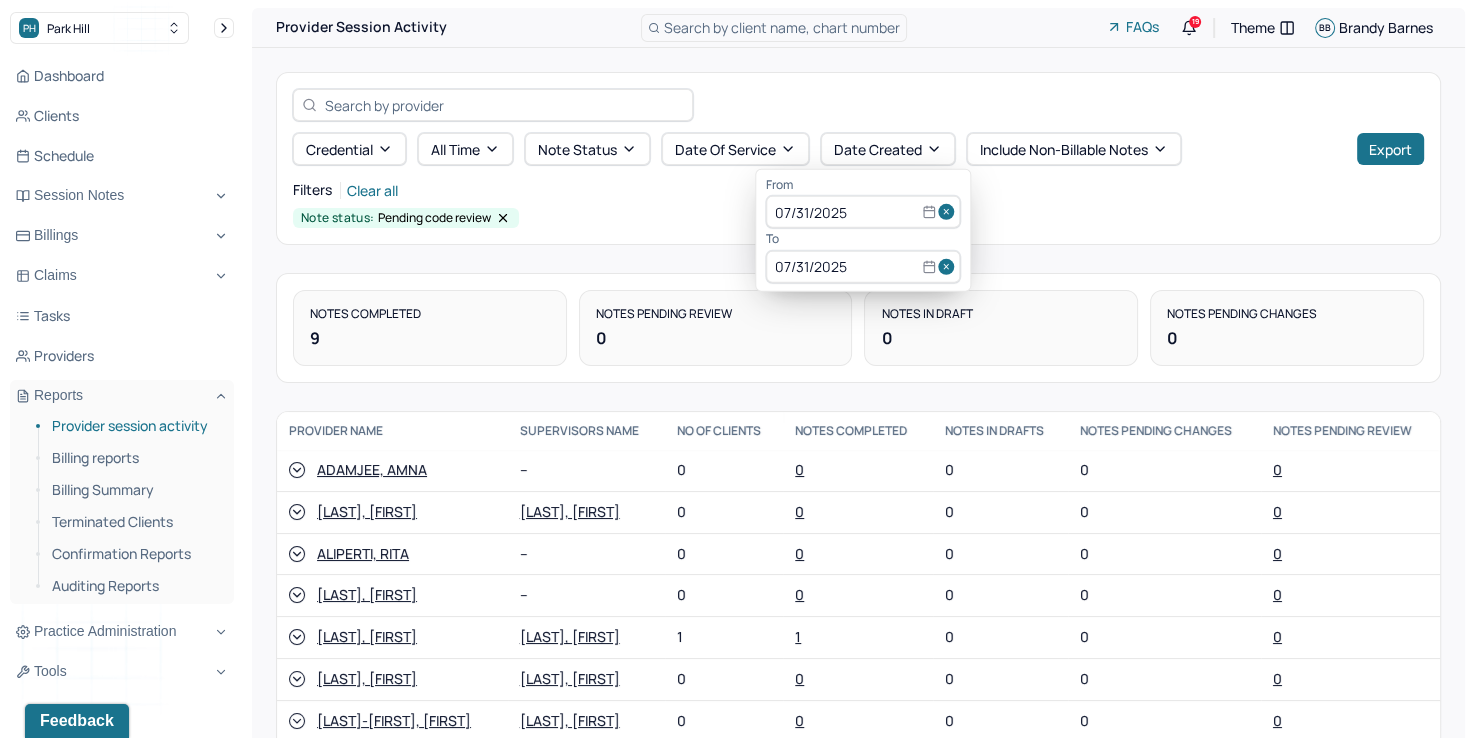 click at bounding box center [949, 212] 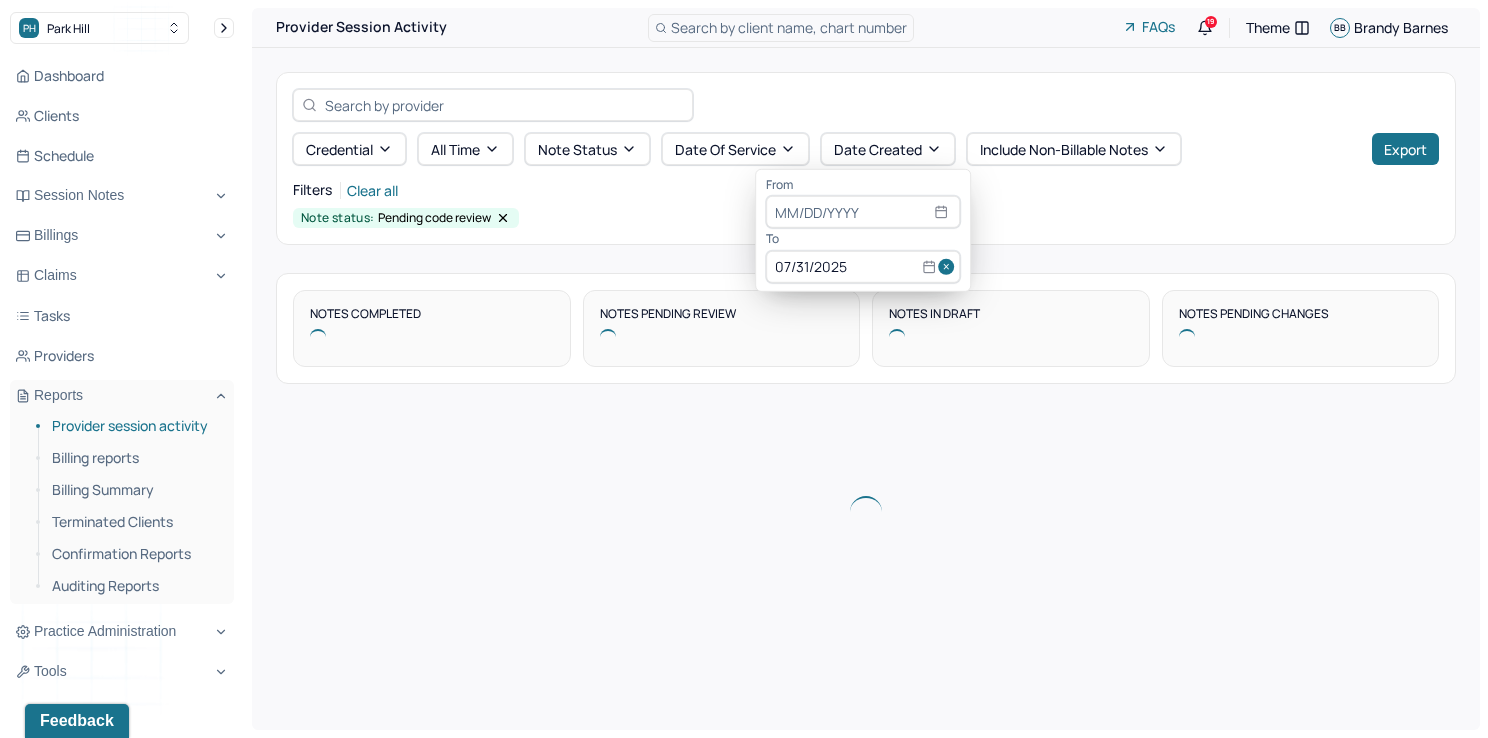 click at bounding box center [949, 267] 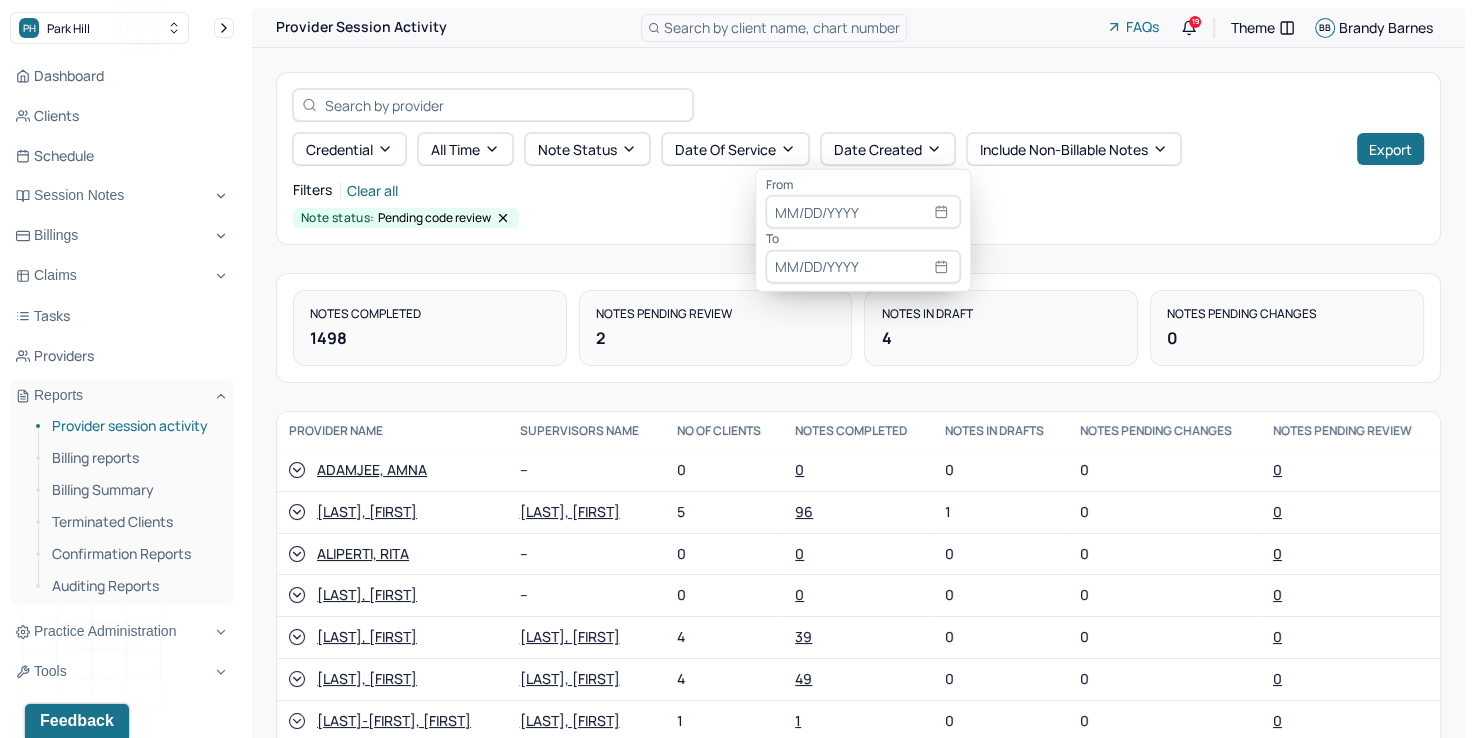 click at bounding box center [863, 212] 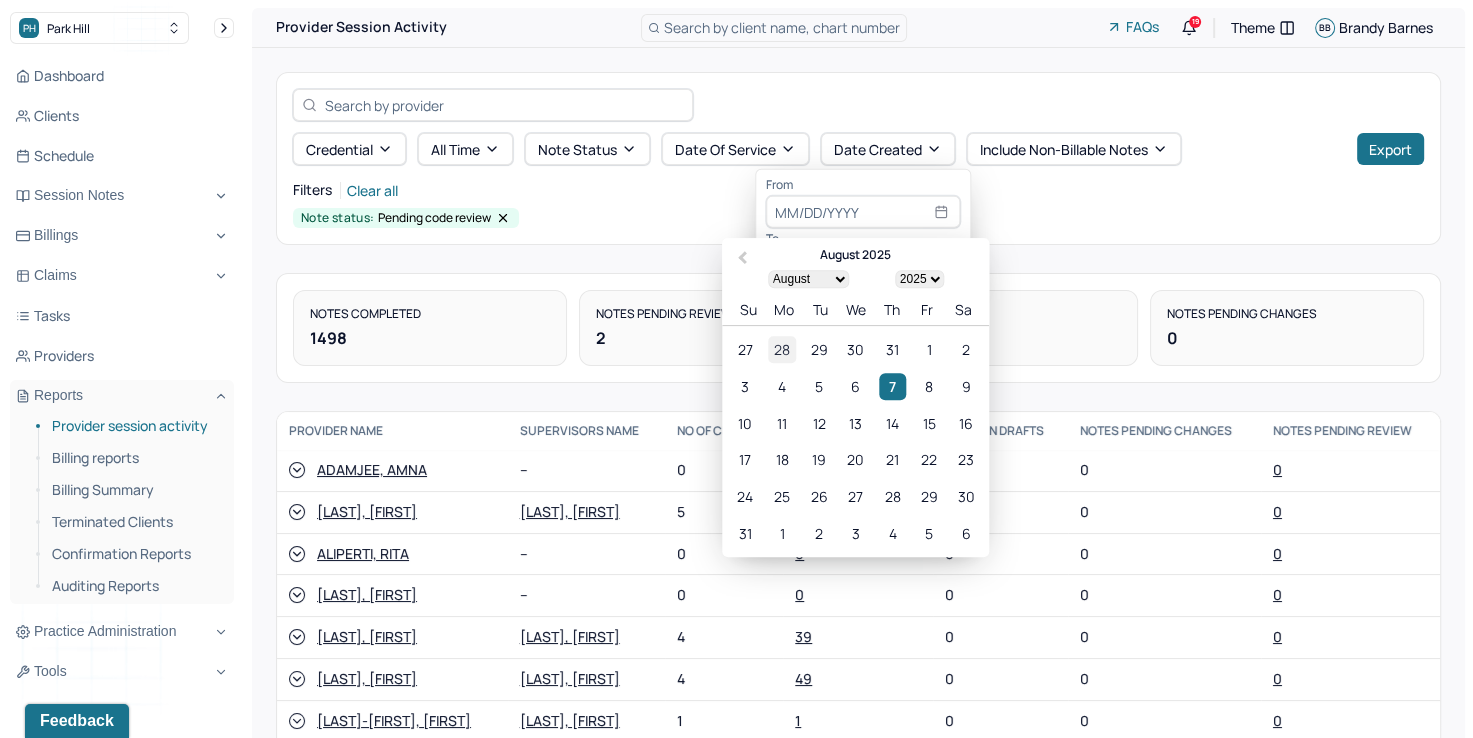 click on "28" at bounding box center [782, 349] 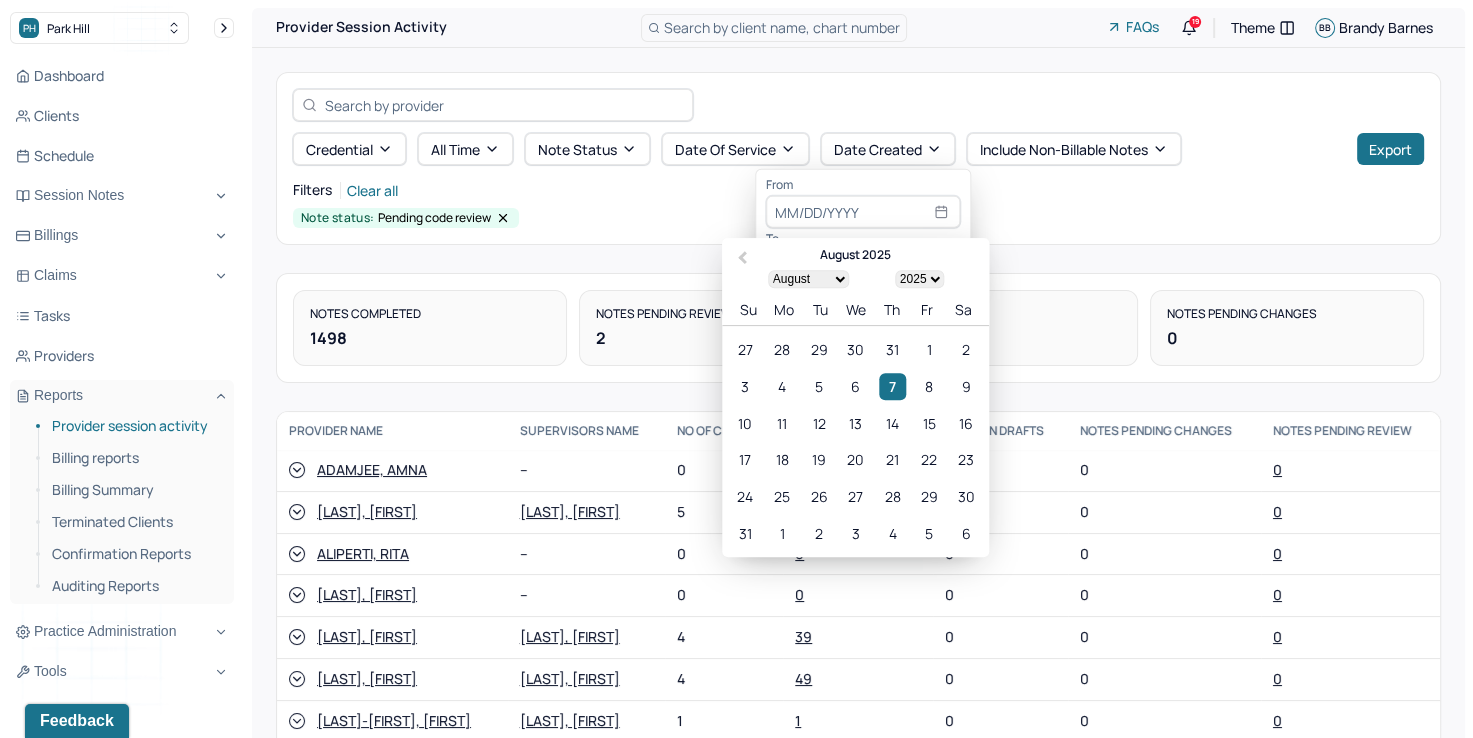 type on "07/28/2025" 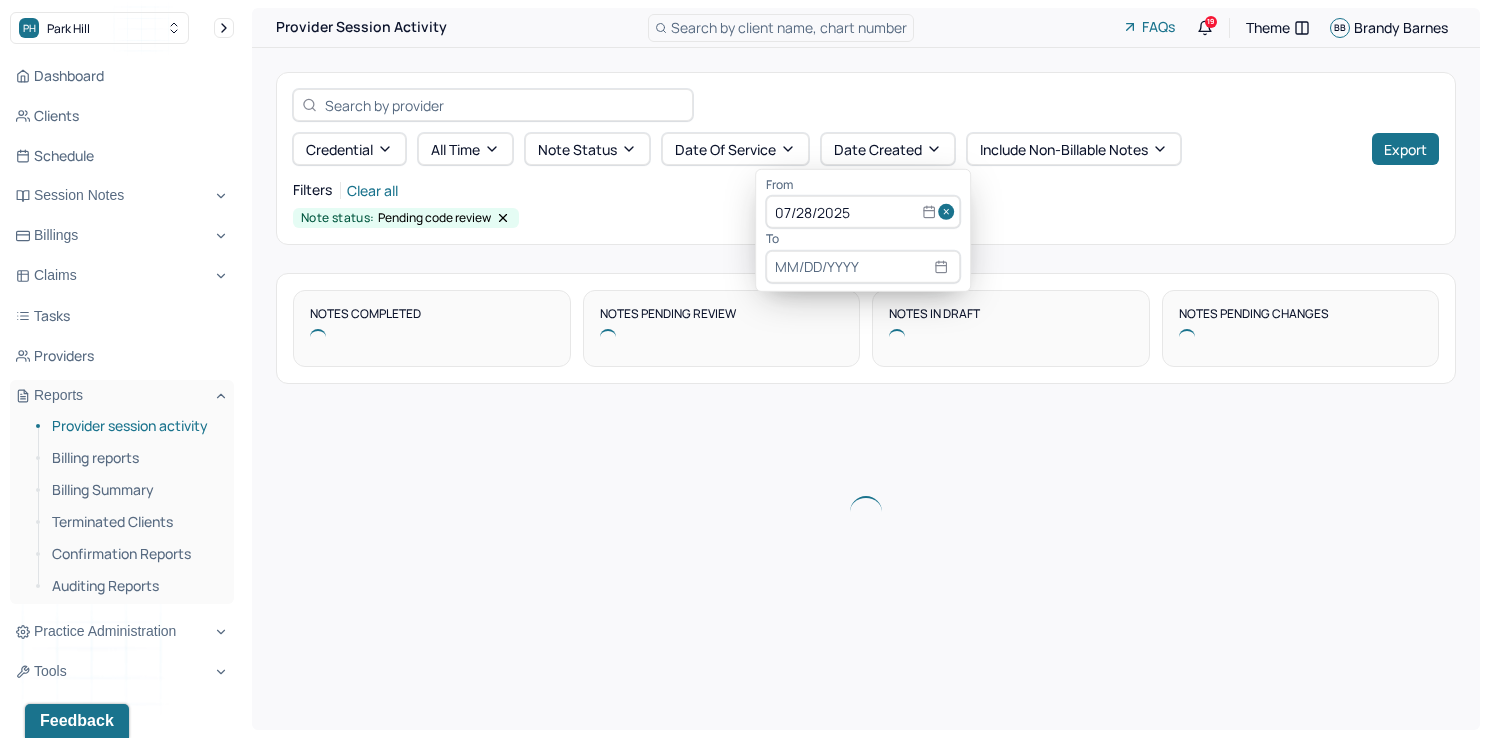 click at bounding box center (863, 267) 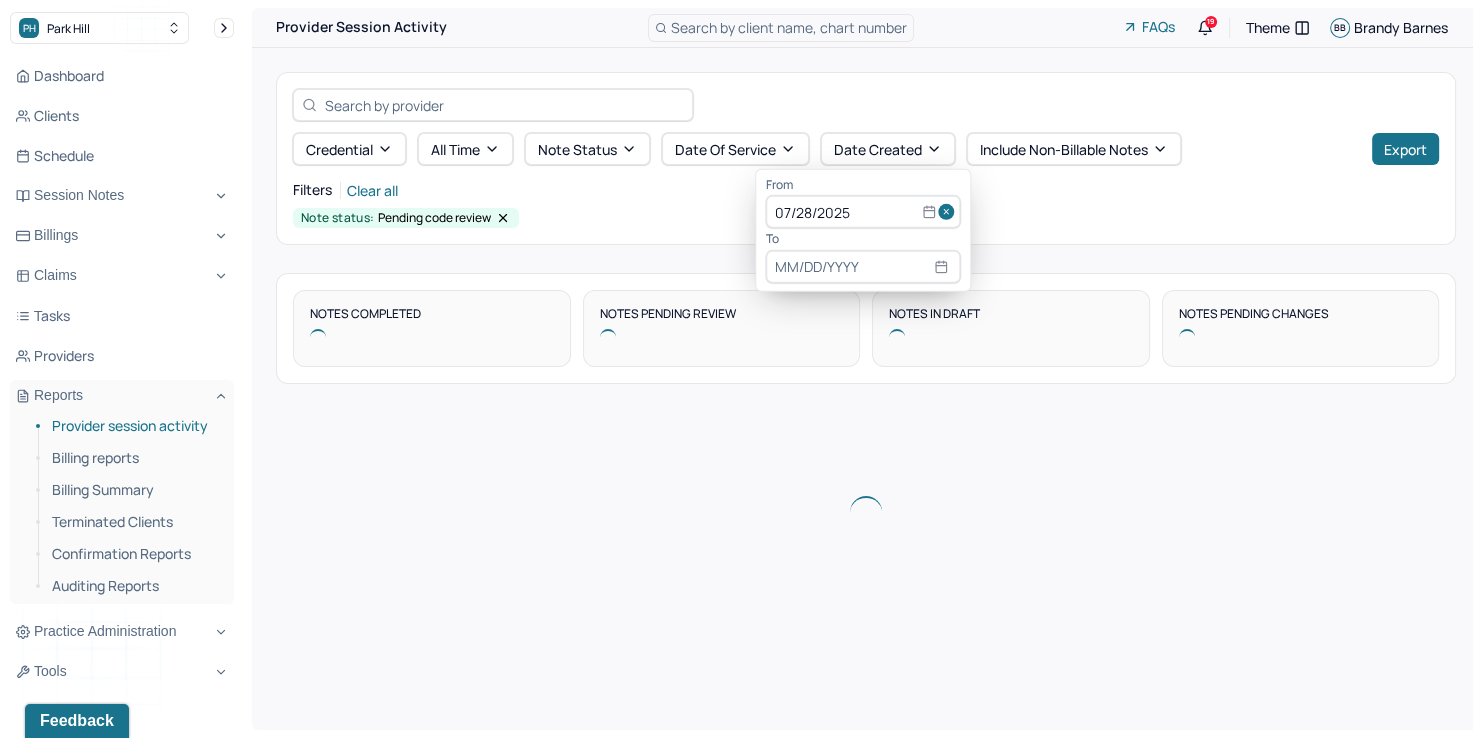 select on "7" 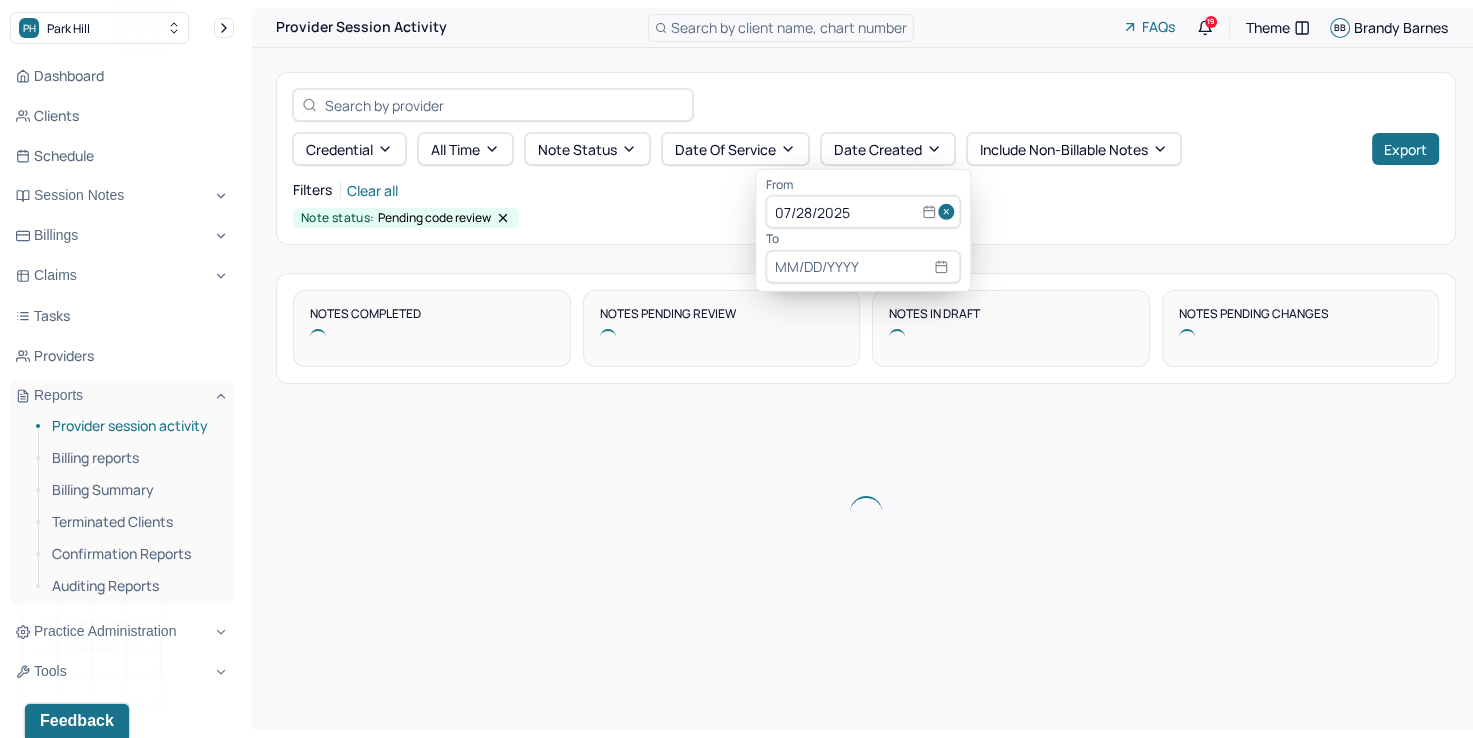 select on "2025" 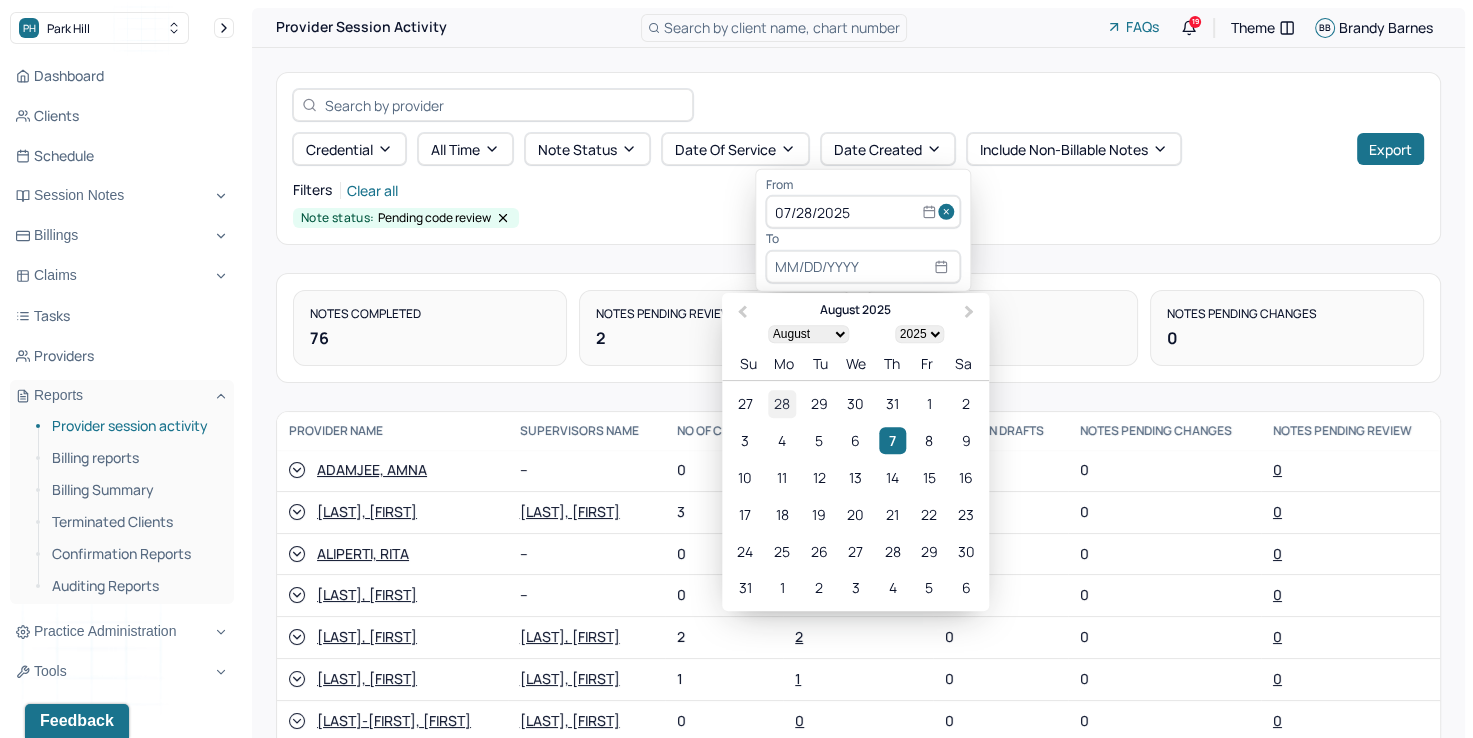 click on "28" at bounding box center (782, 404) 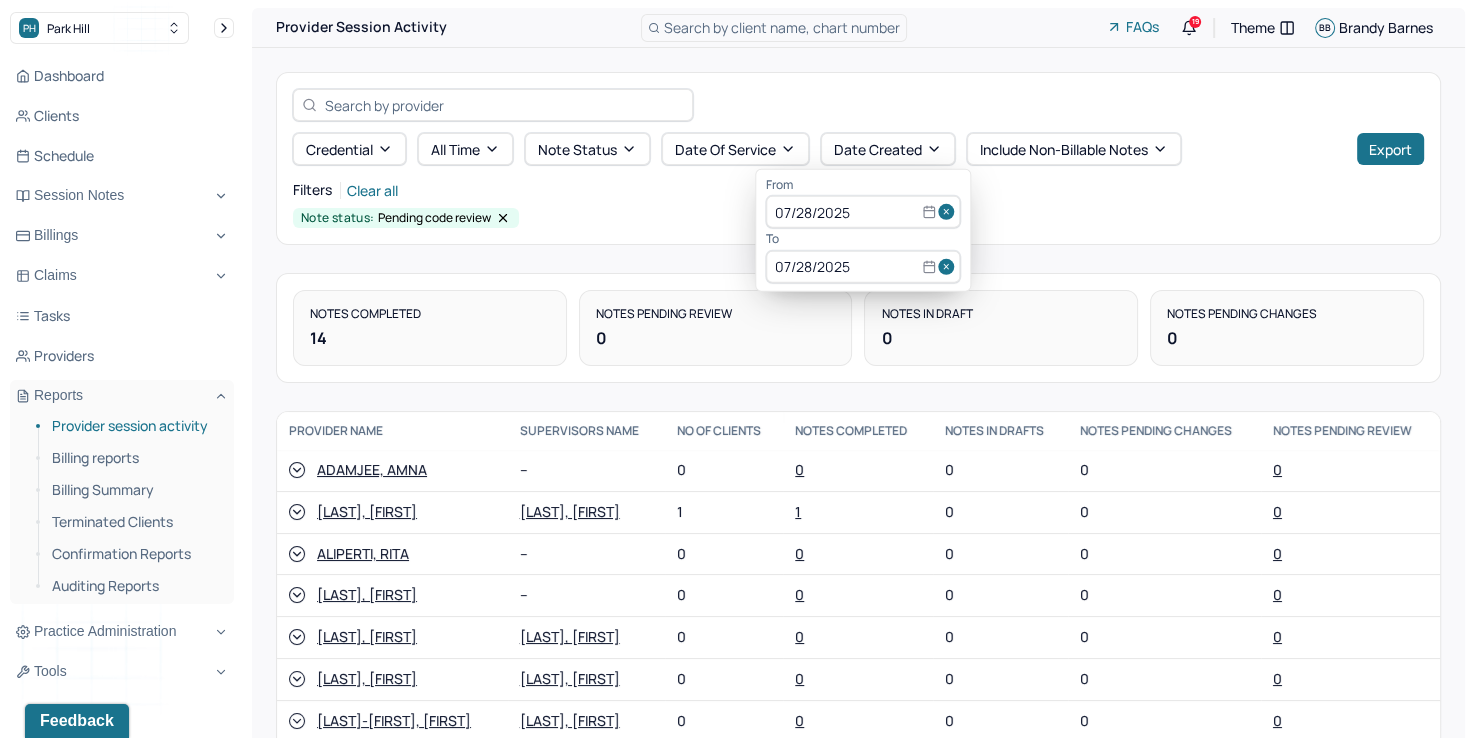 click on "Note status: Pending code review" at bounding box center [858, 218] 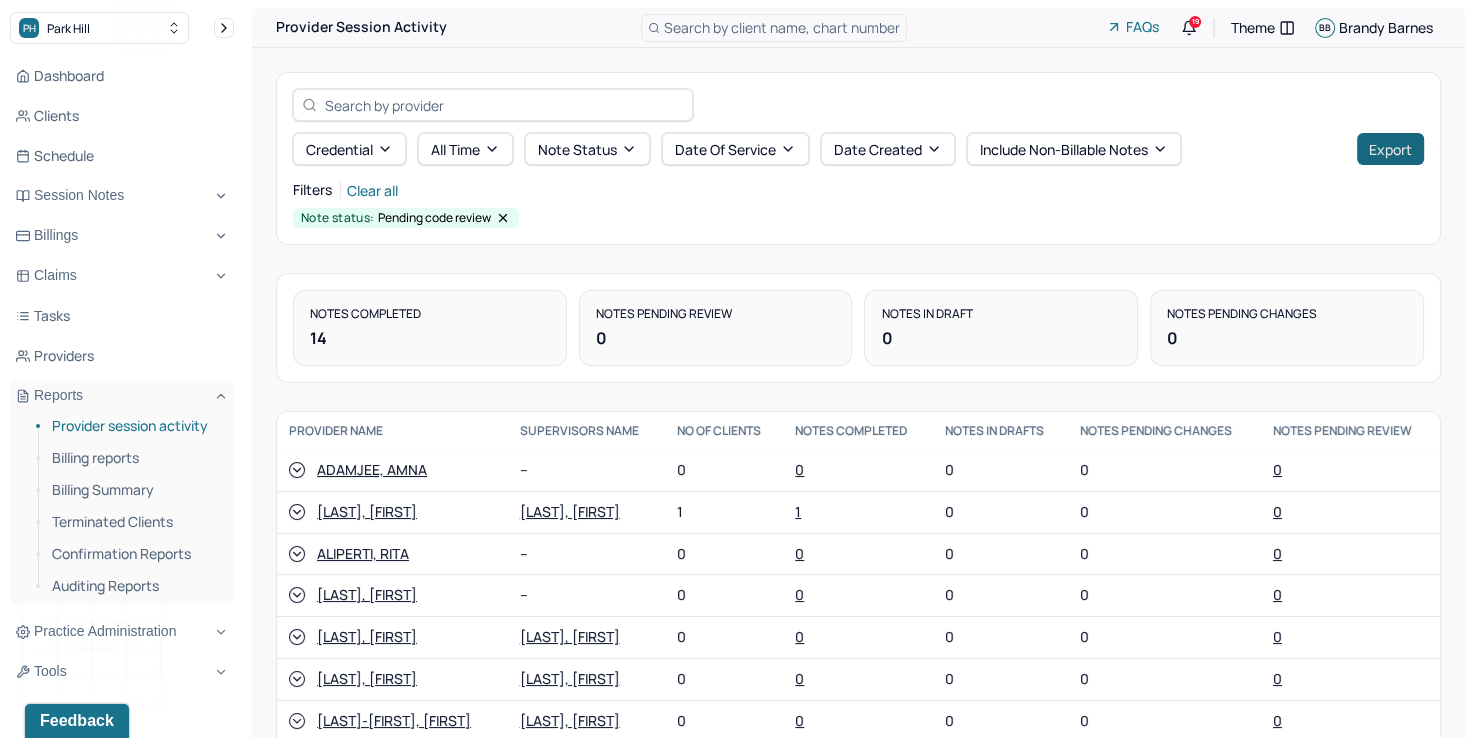 click on "Export" at bounding box center (1390, 149) 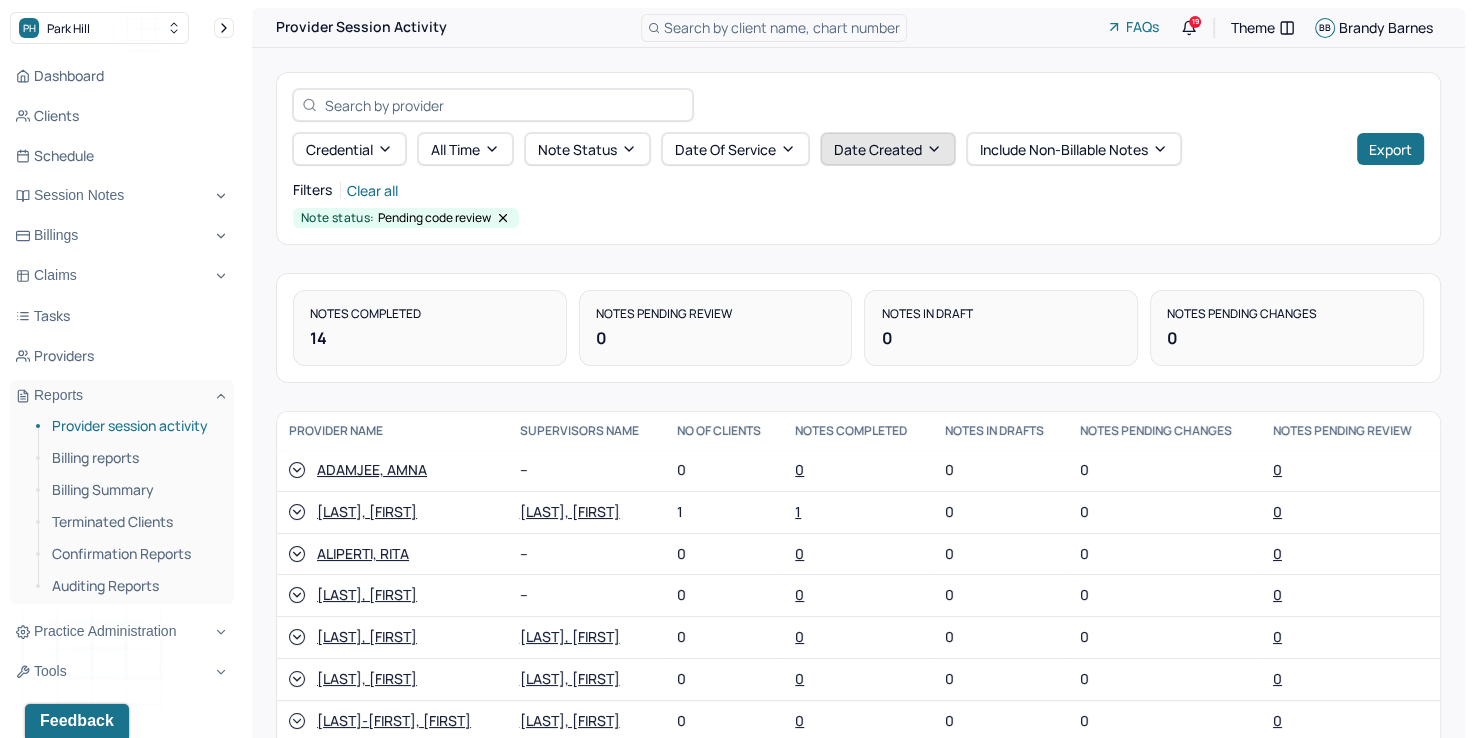 click on "Date Created" at bounding box center [888, 149] 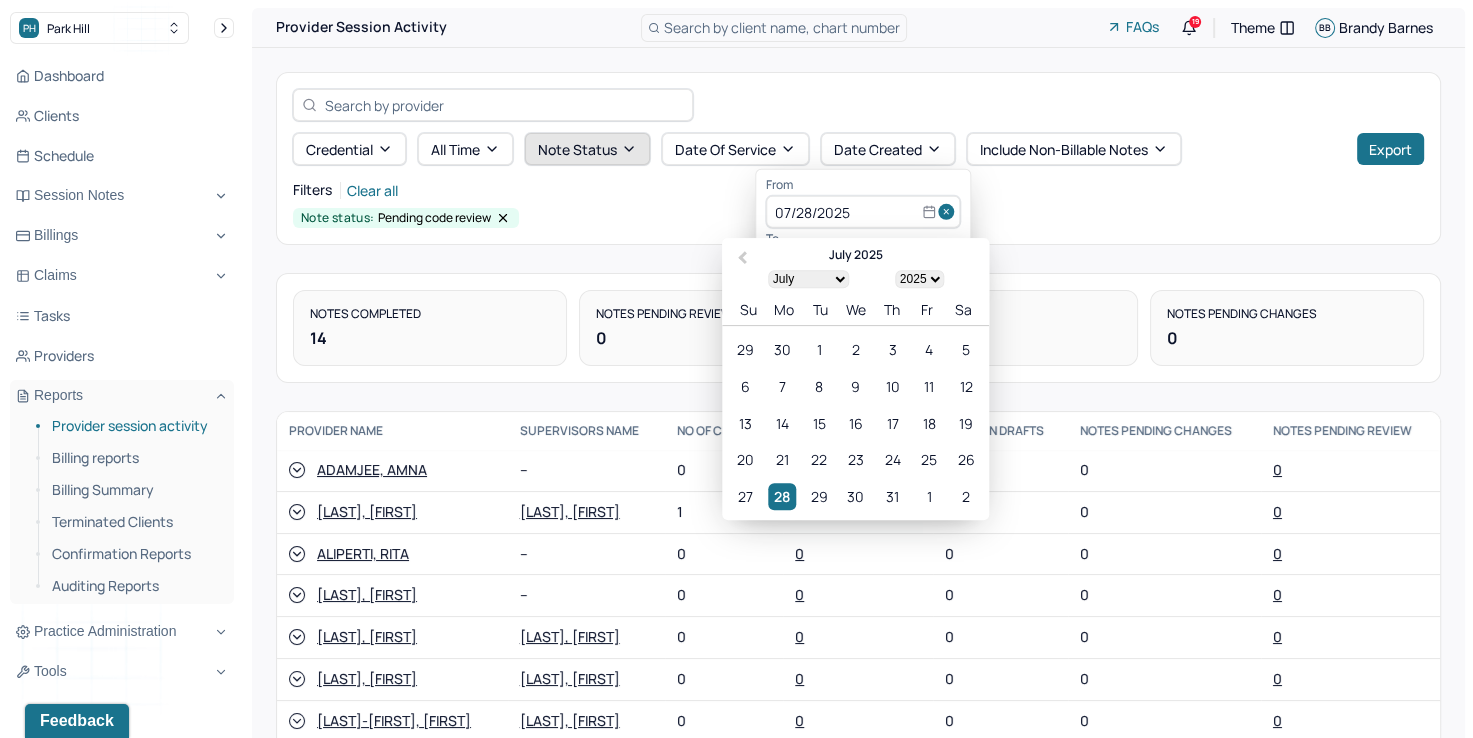 click on "Note status" at bounding box center (587, 149) 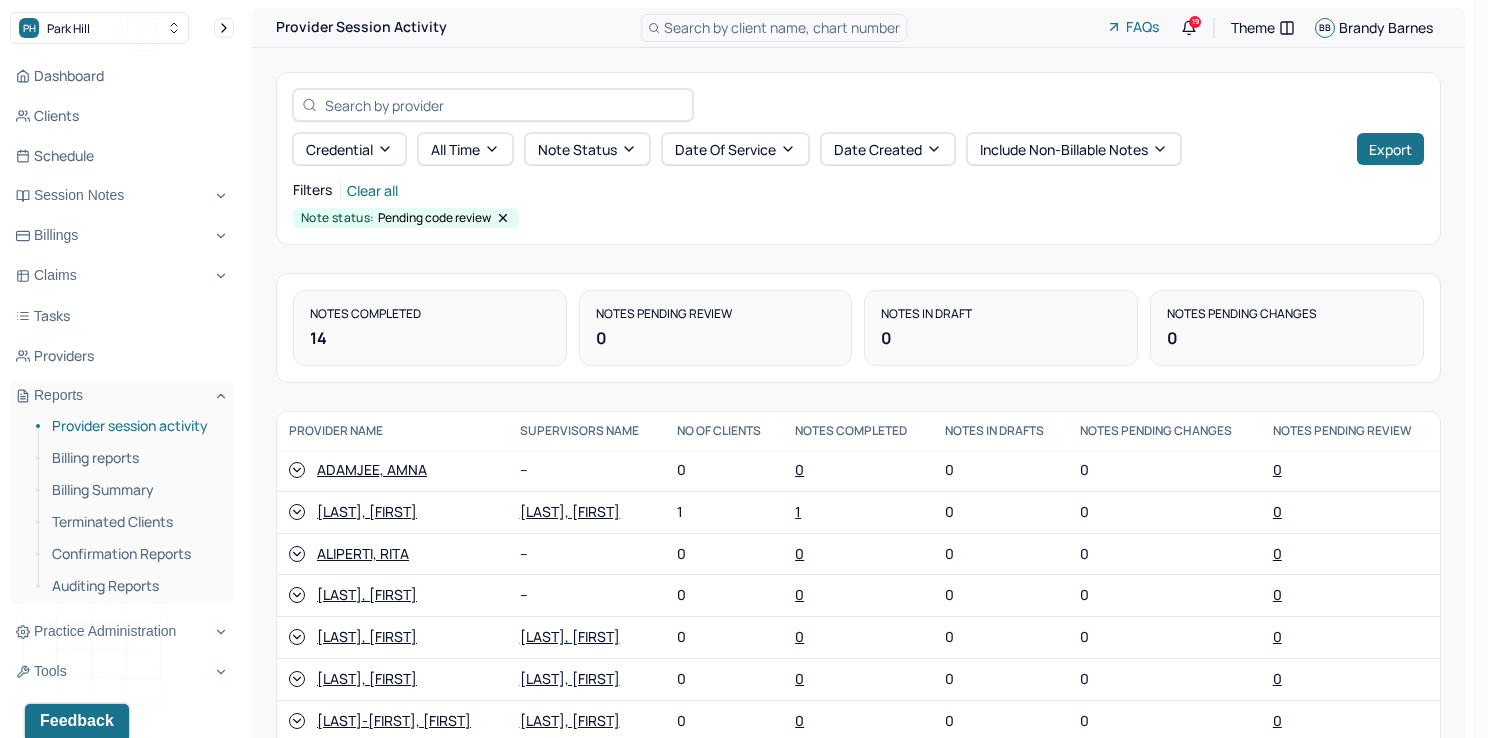 click on "Note status: Pending code review" at bounding box center (858, 218) 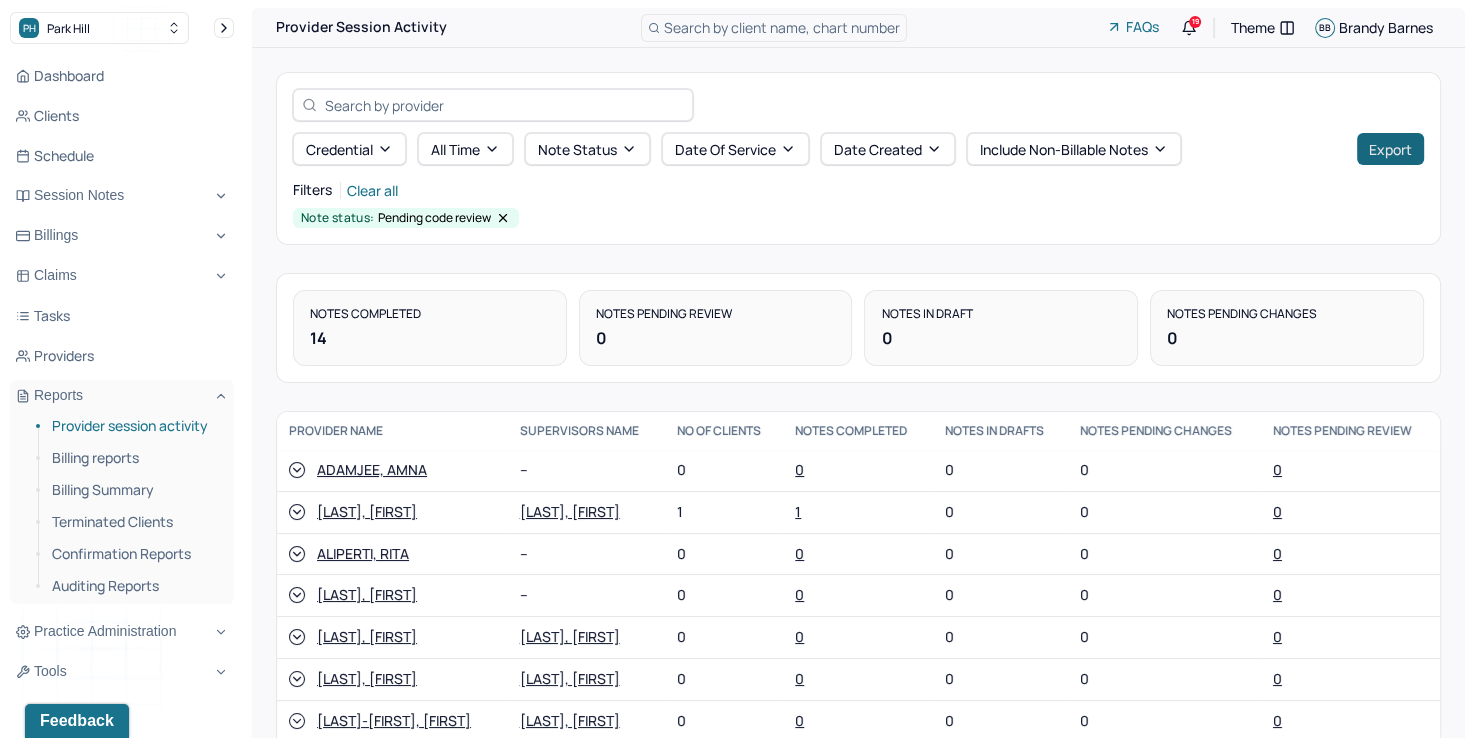 click on "Export" at bounding box center [1390, 149] 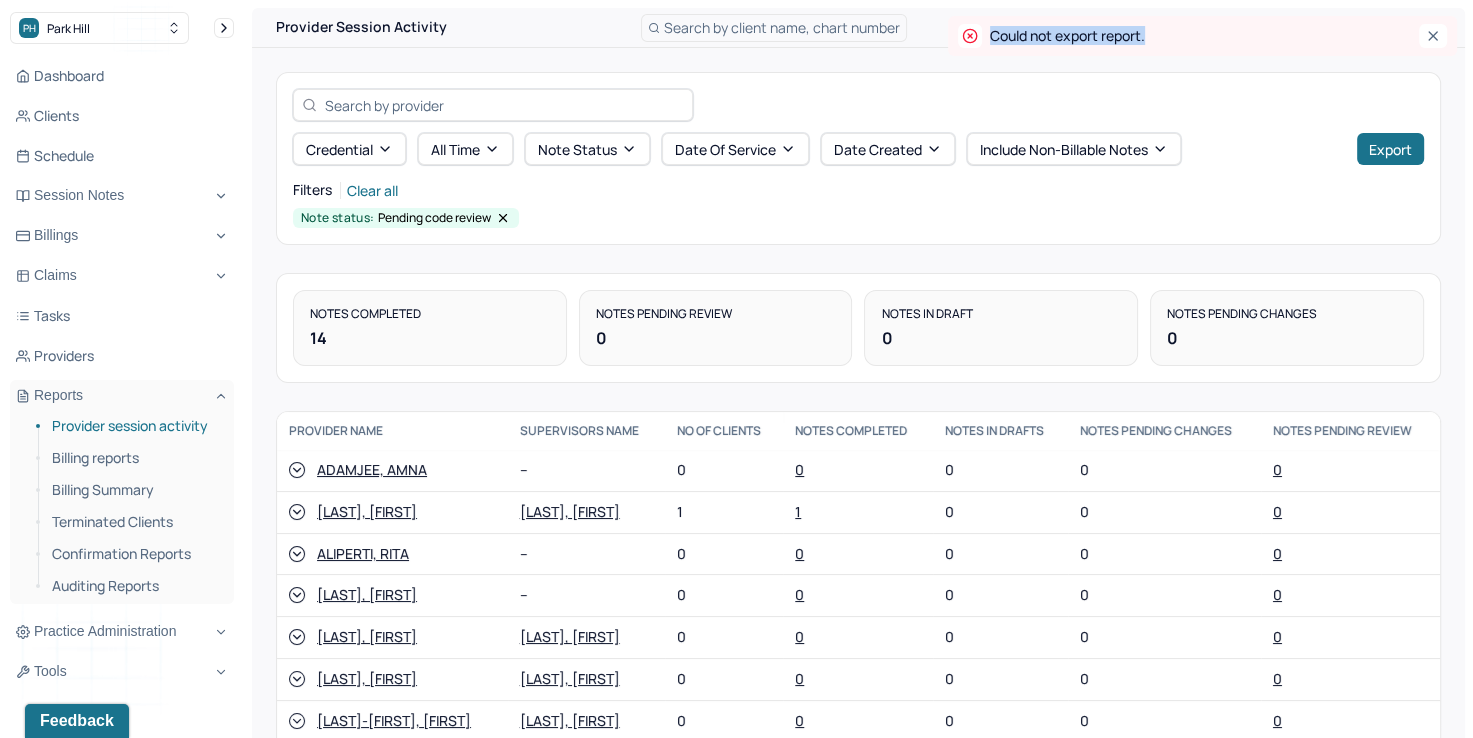 drag, startPoint x: 977, startPoint y: 26, endPoint x: 1171, endPoint y: 38, distance: 194.37077 